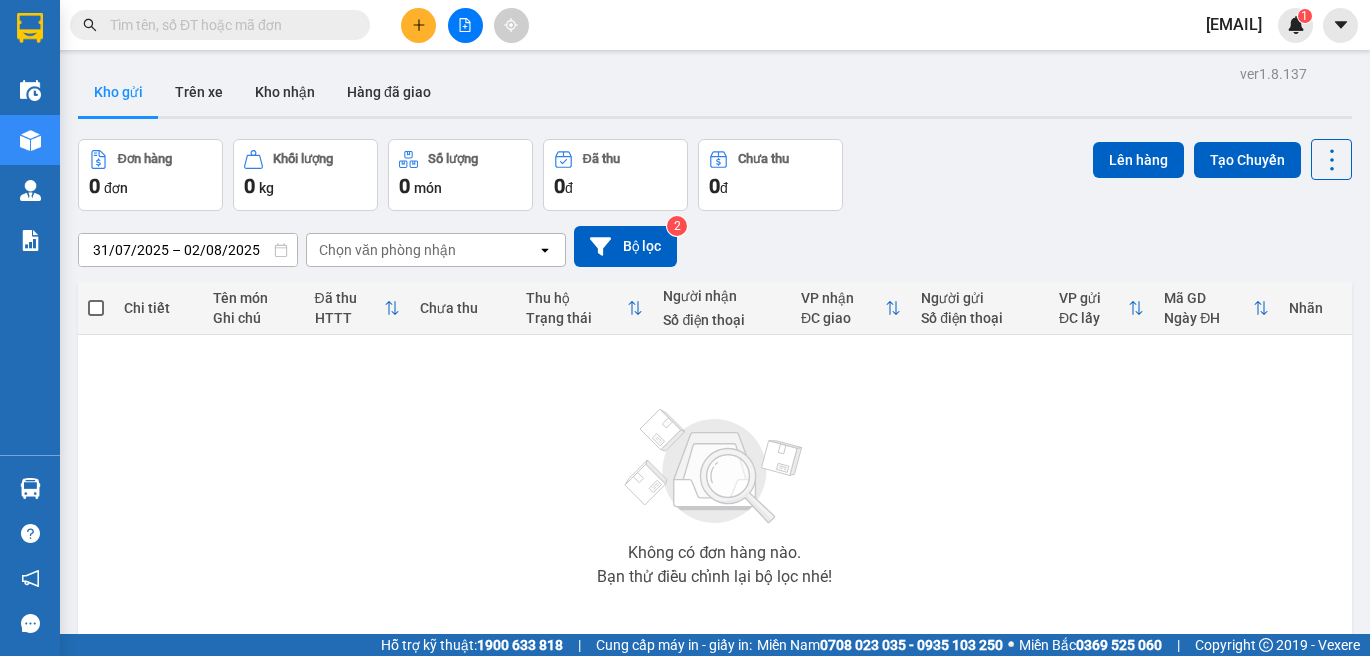 scroll, scrollTop: 0, scrollLeft: 0, axis: both 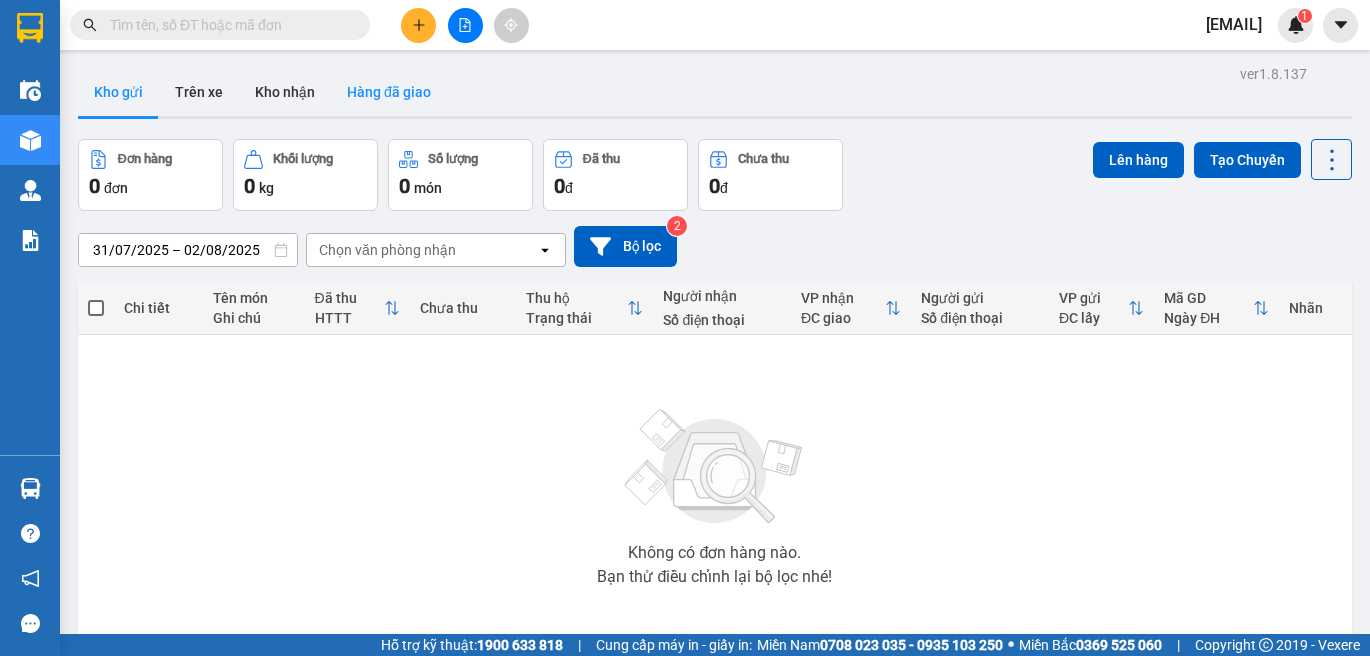 click on "Hàng đã giao" at bounding box center [389, 92] 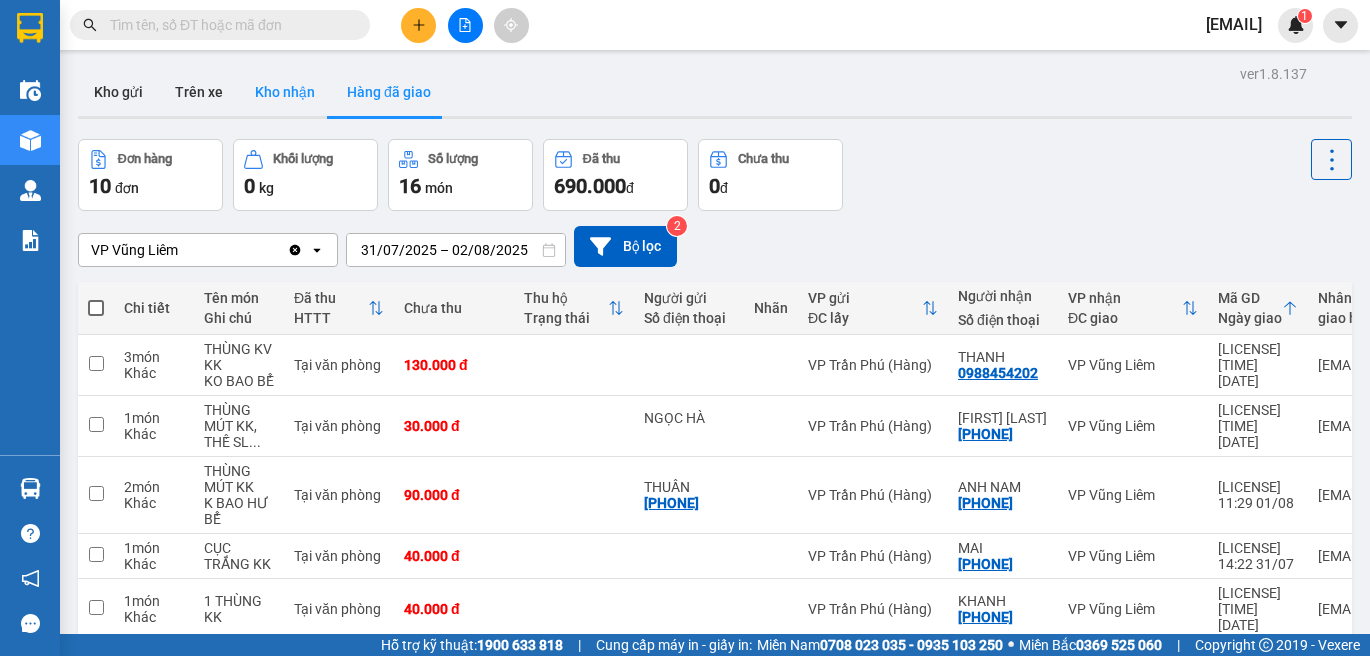 click on "Kho nhận" at bounding box center (285, 92) 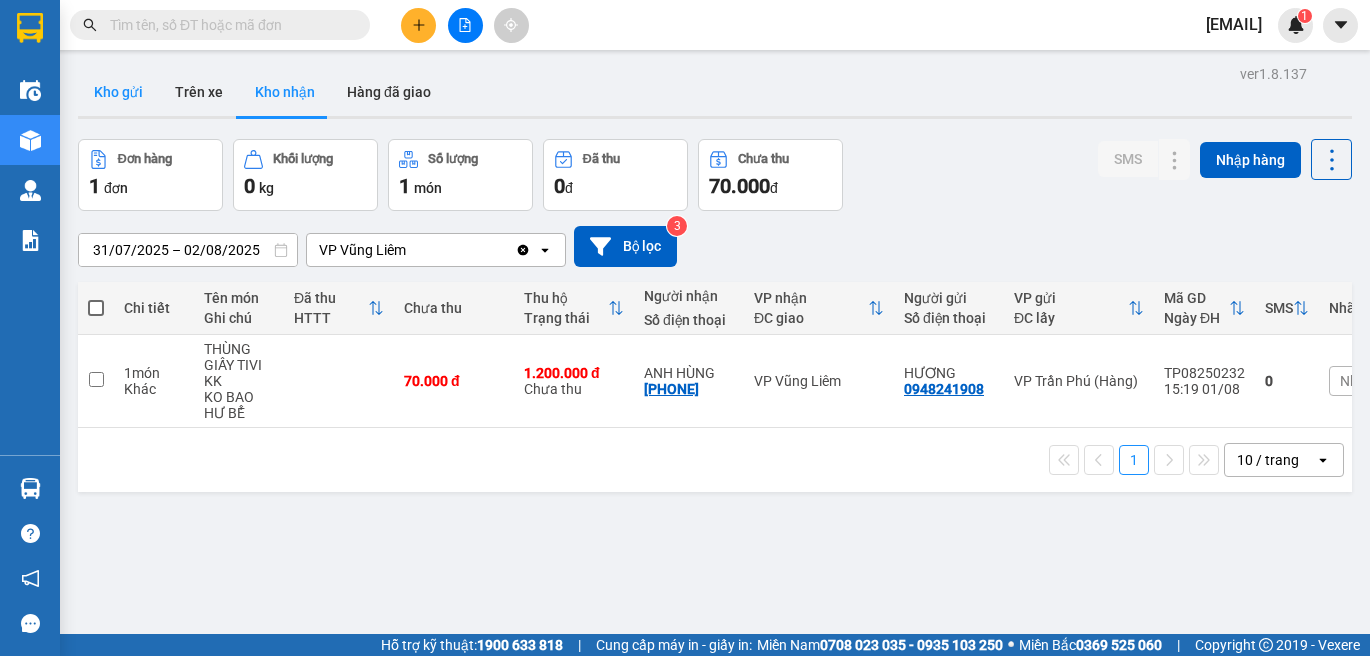 click on "Kho gửi" at bounding box center [118, 92] 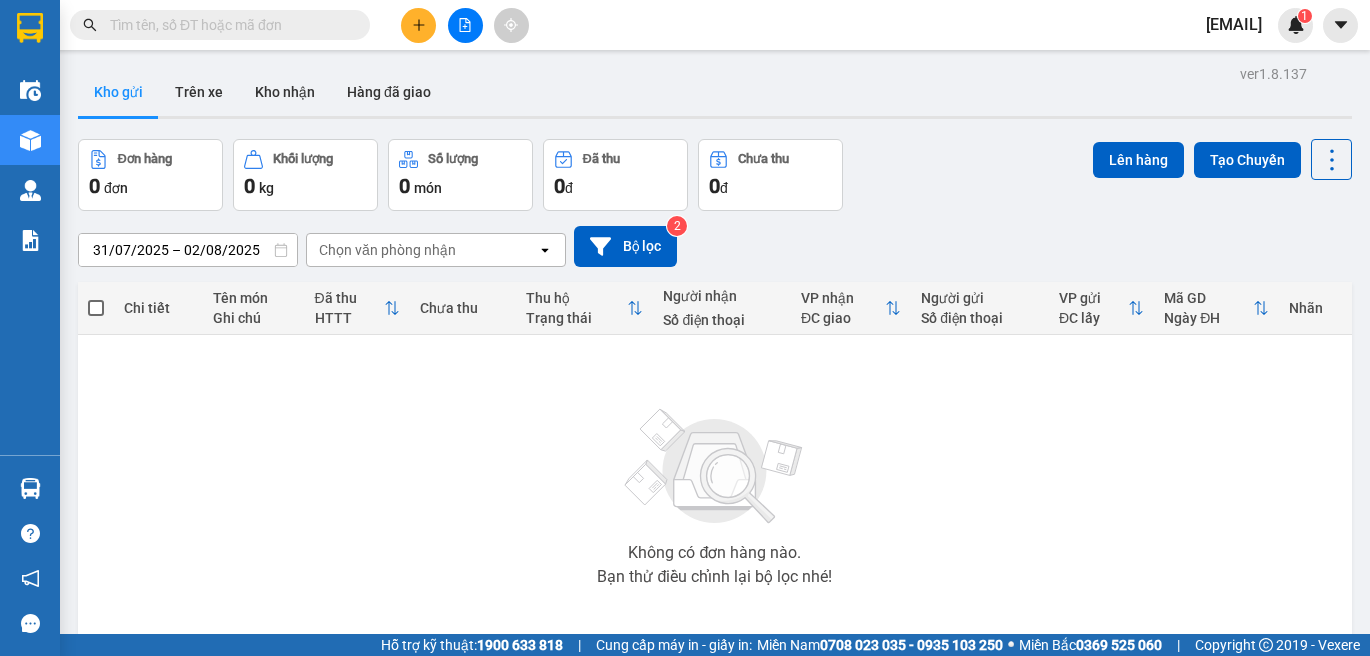 type 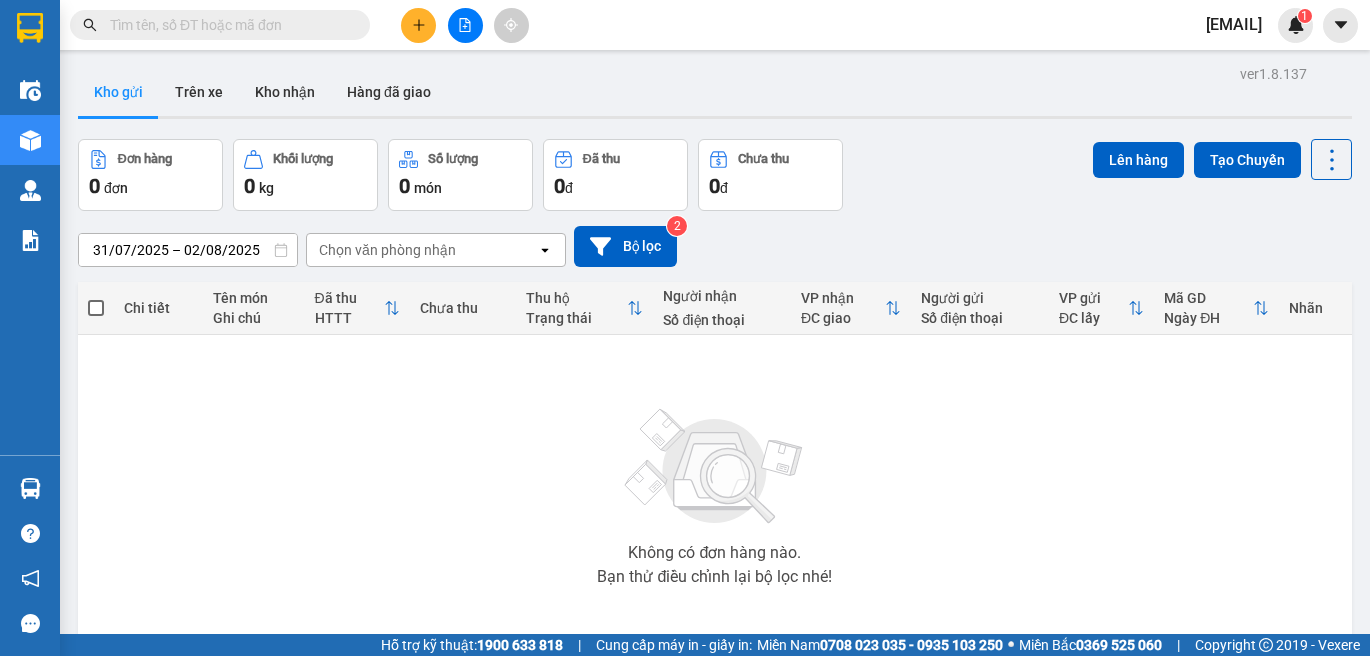 click on "Kho gửi" at bounding box center [118, 92] 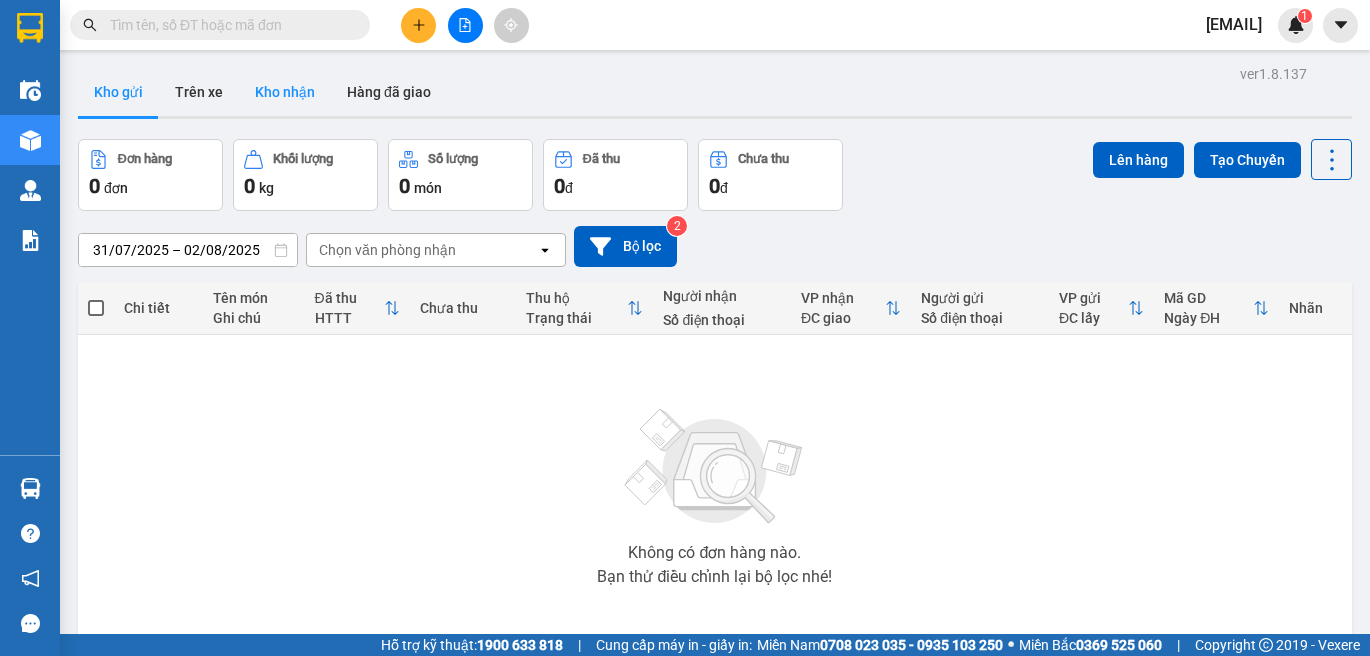 click on "Kho nhận" at bounding box center [285, 92] 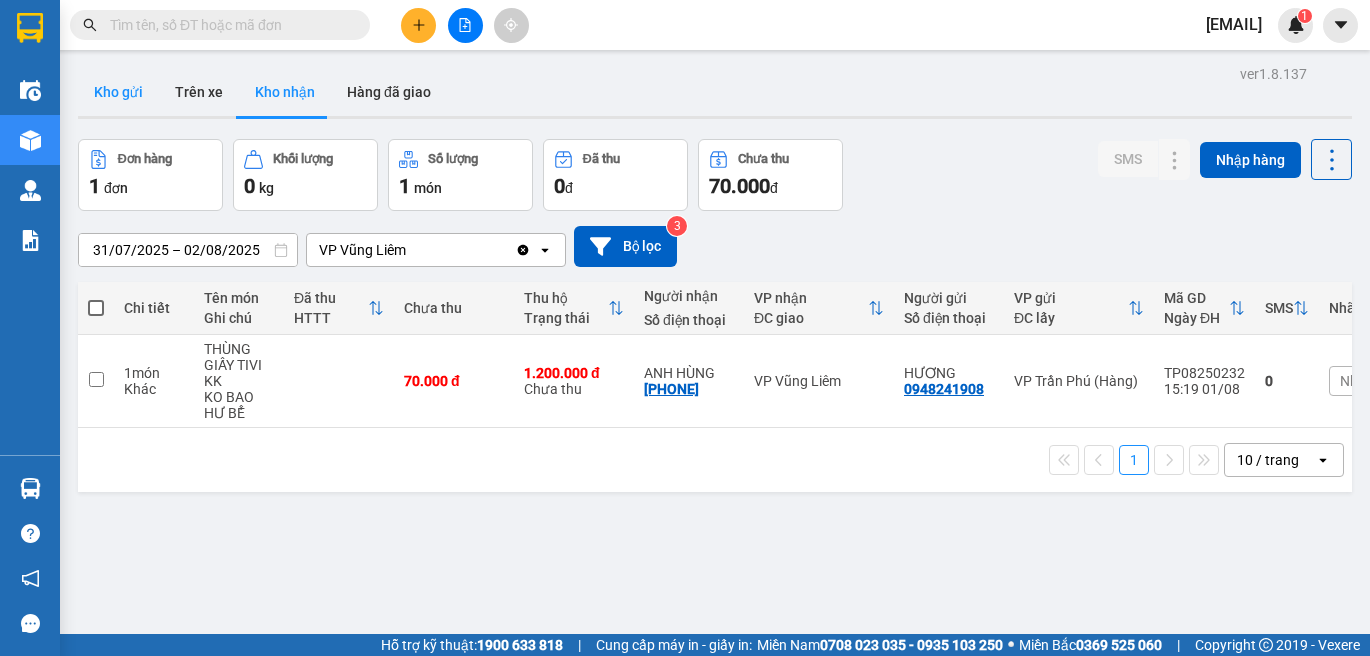 click on "Kho gửi" at bounding box center (118, 92) 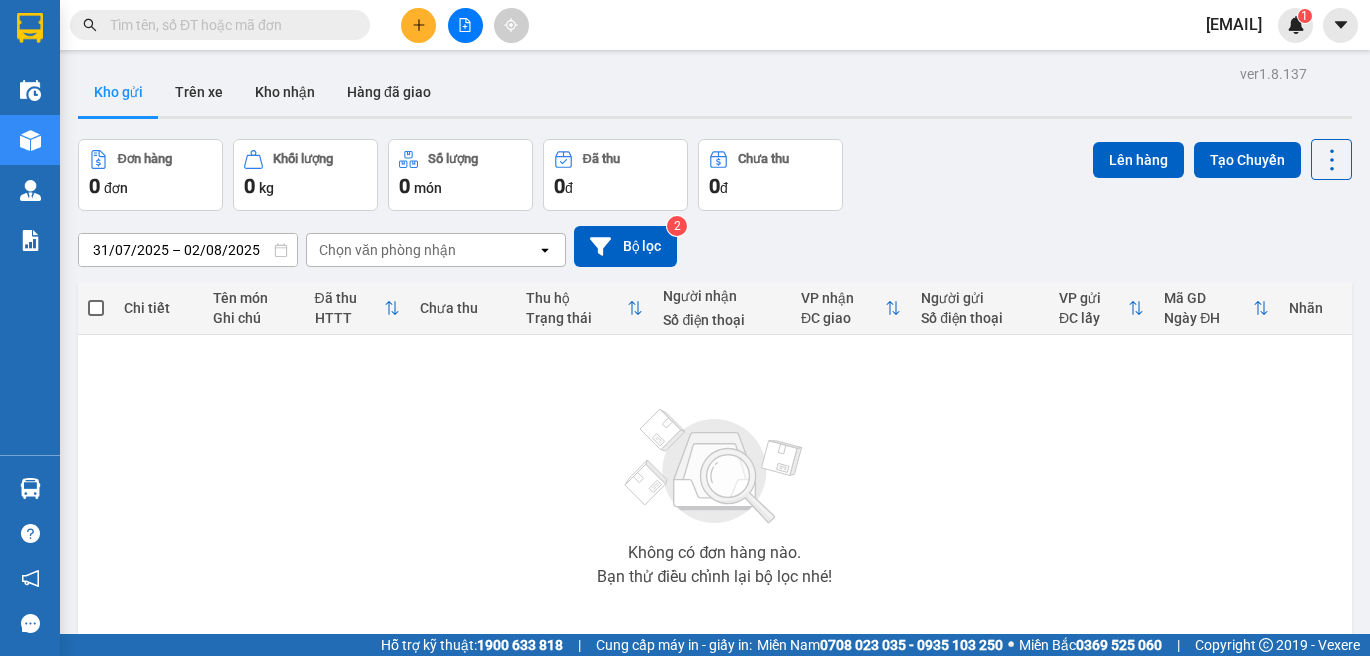 click at bounding box center (228, 25) 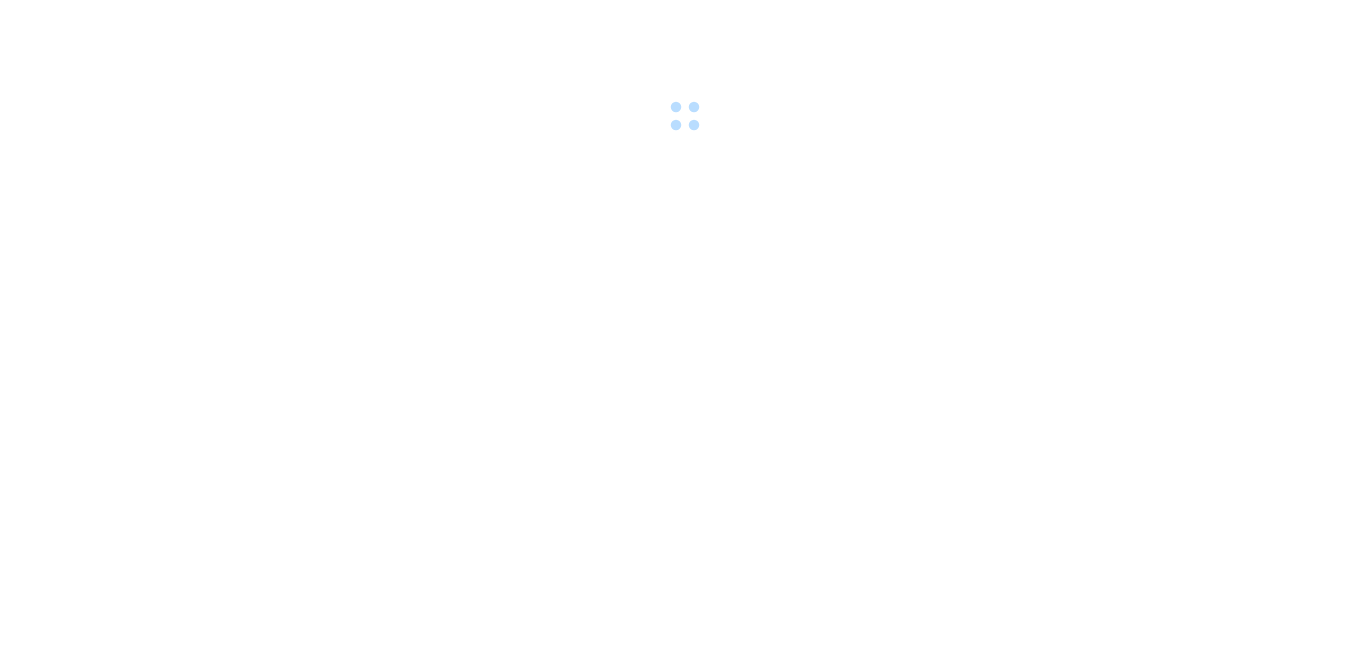 scroll, scrollTop: 0, scrollLeft: 0, axis: both 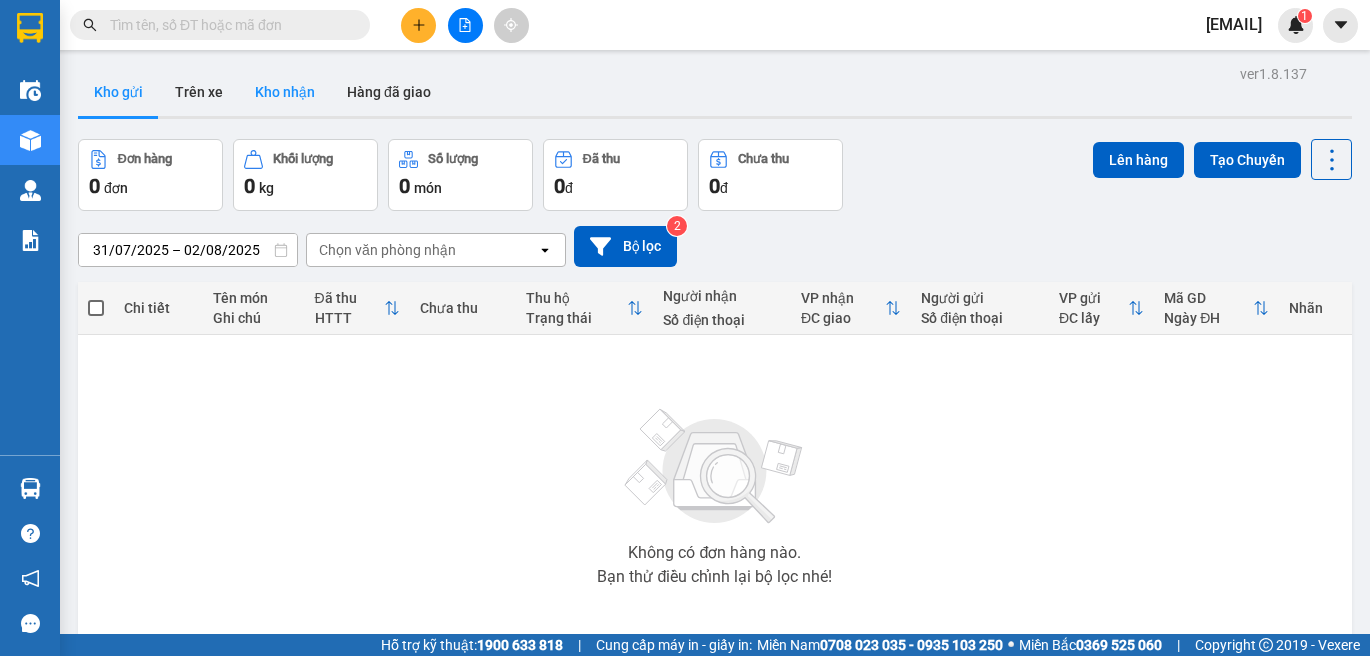 click on "Kho nhận" at bounding box center (285, 92) 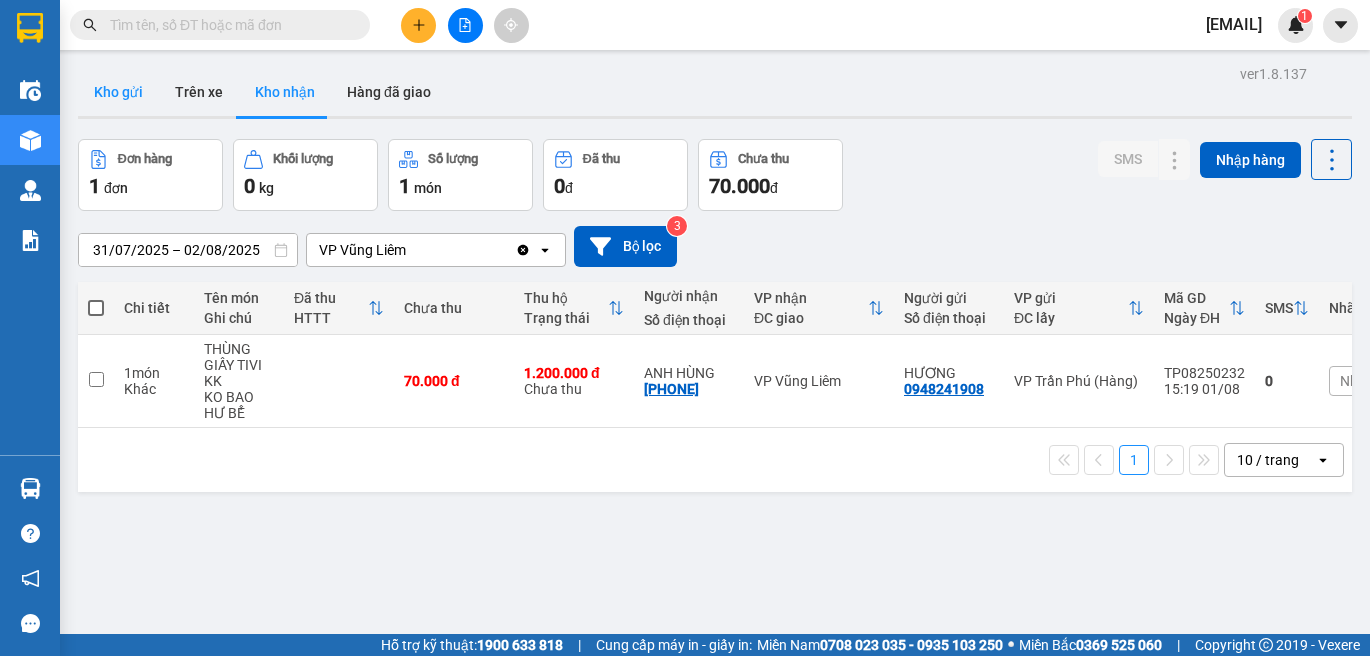 click on "Kho gửi" at bounding box center [118, 92] 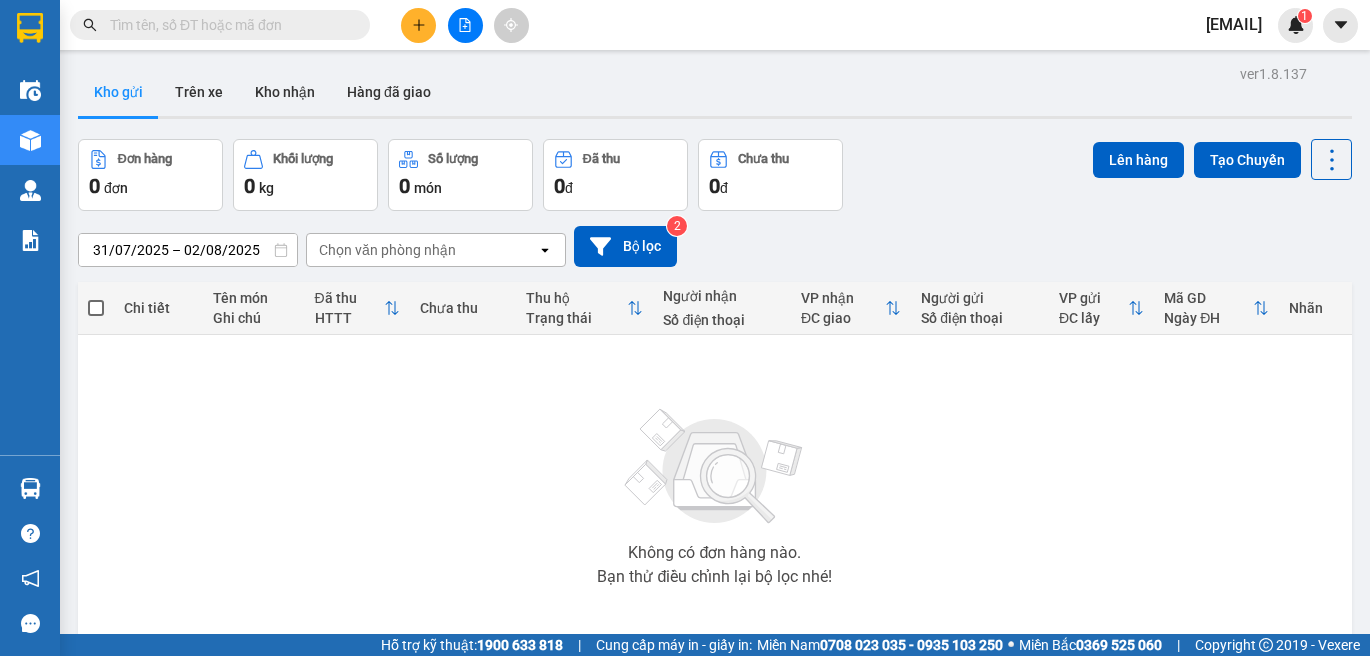 click at bounding box center [228, 25] 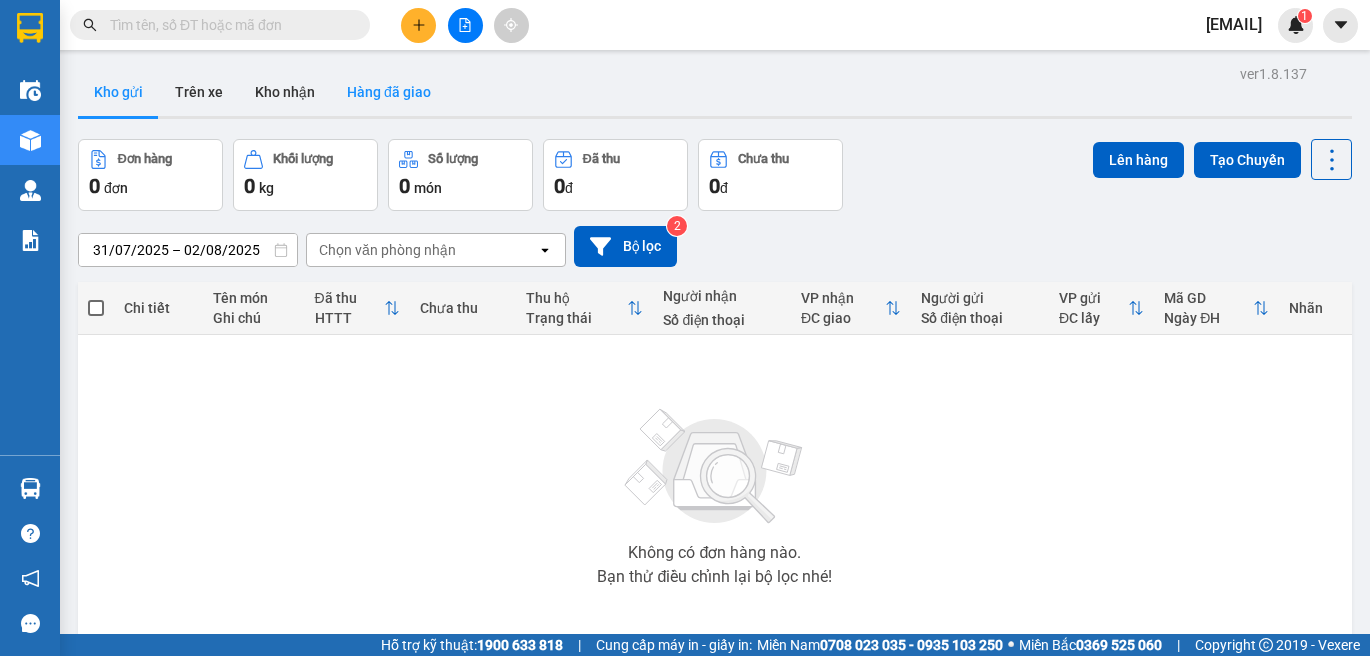 click on "Hàng đã giao" at bounding box center (389, 92) 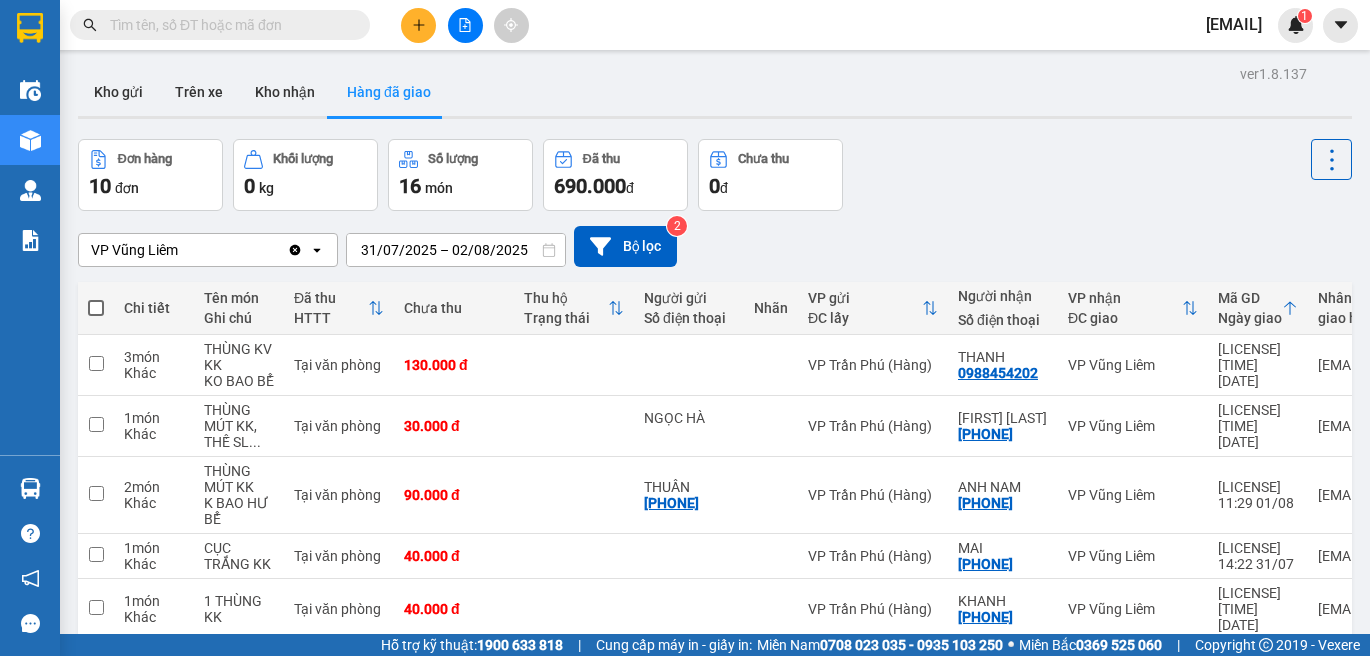 click at bounding box center [228, 25] 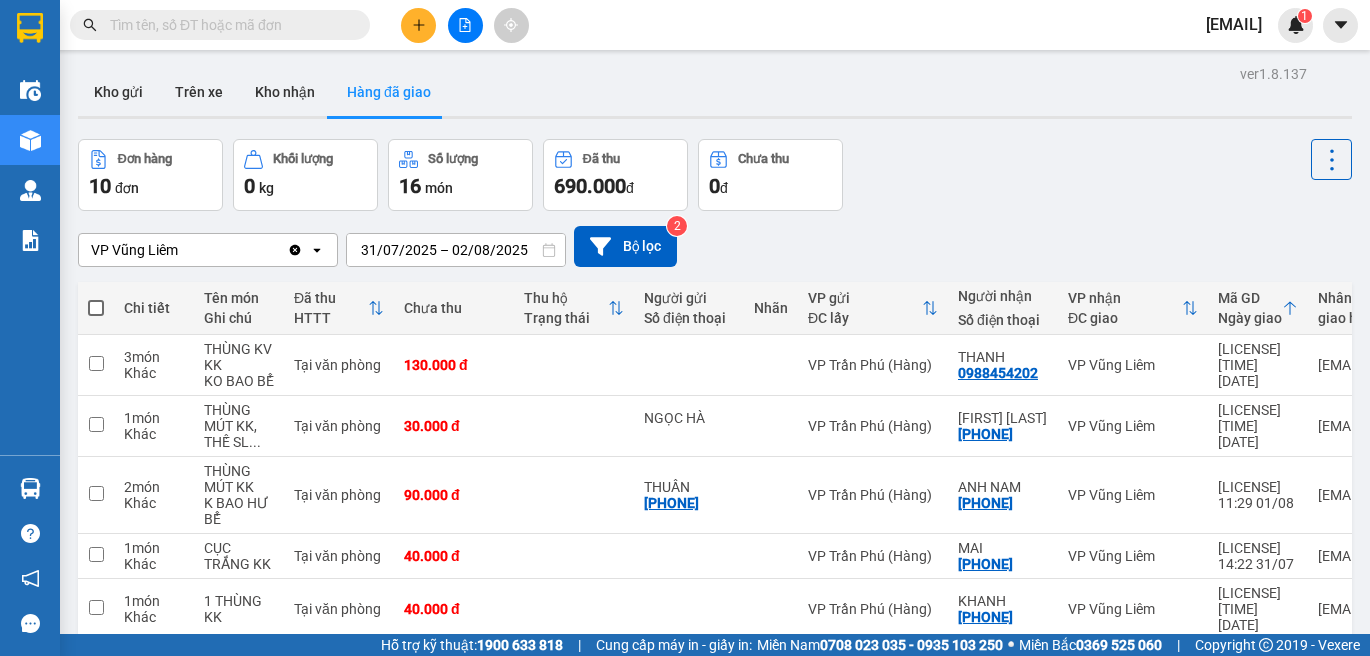 click at bounding box center (220, 25) 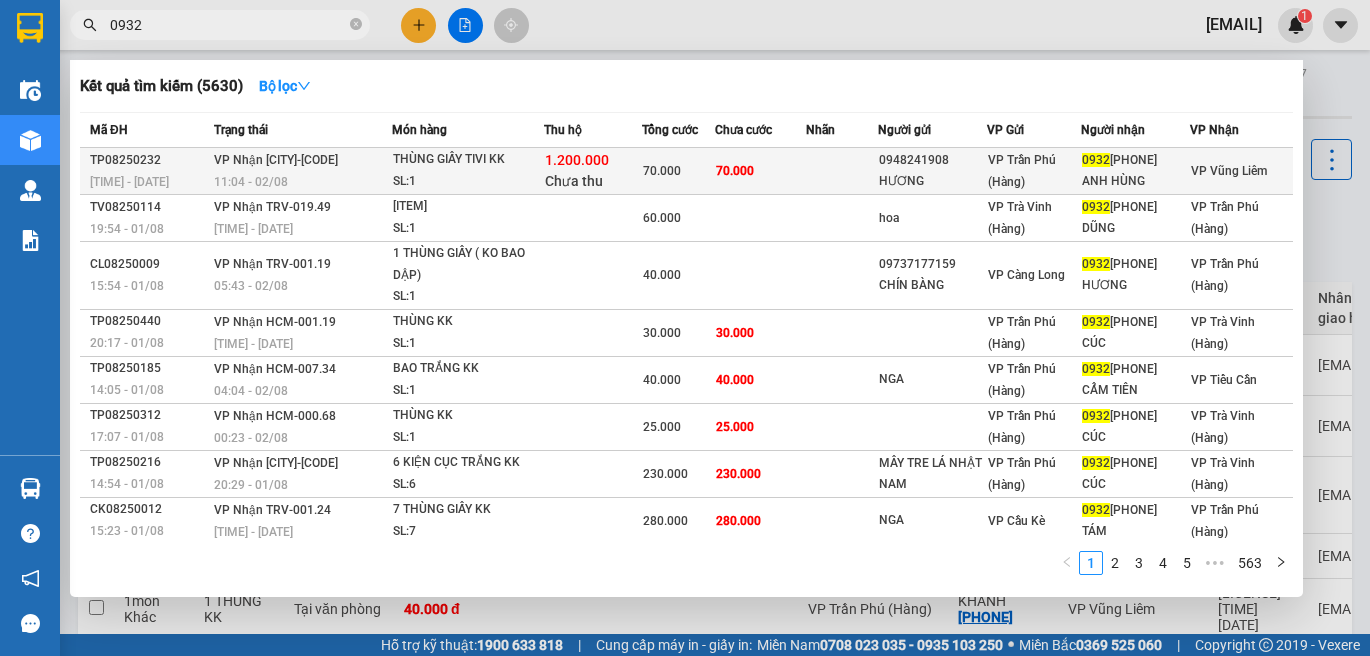 type on "0932" 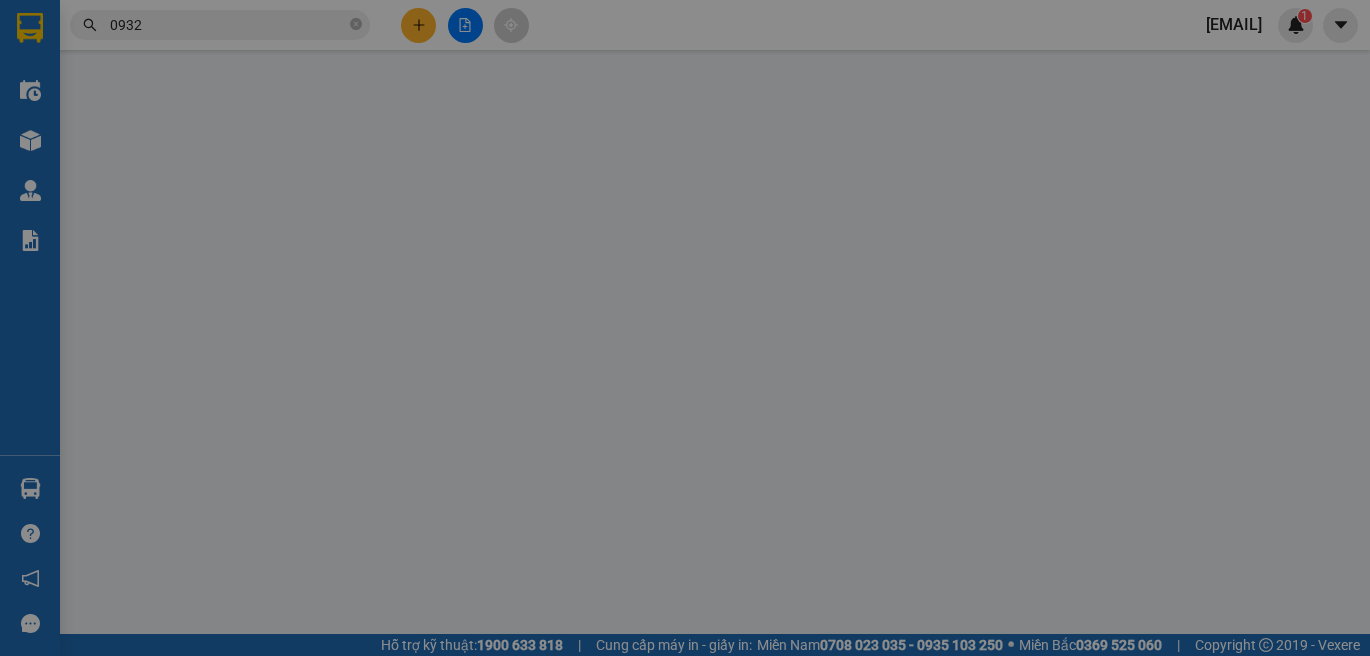 type on "0948241908" 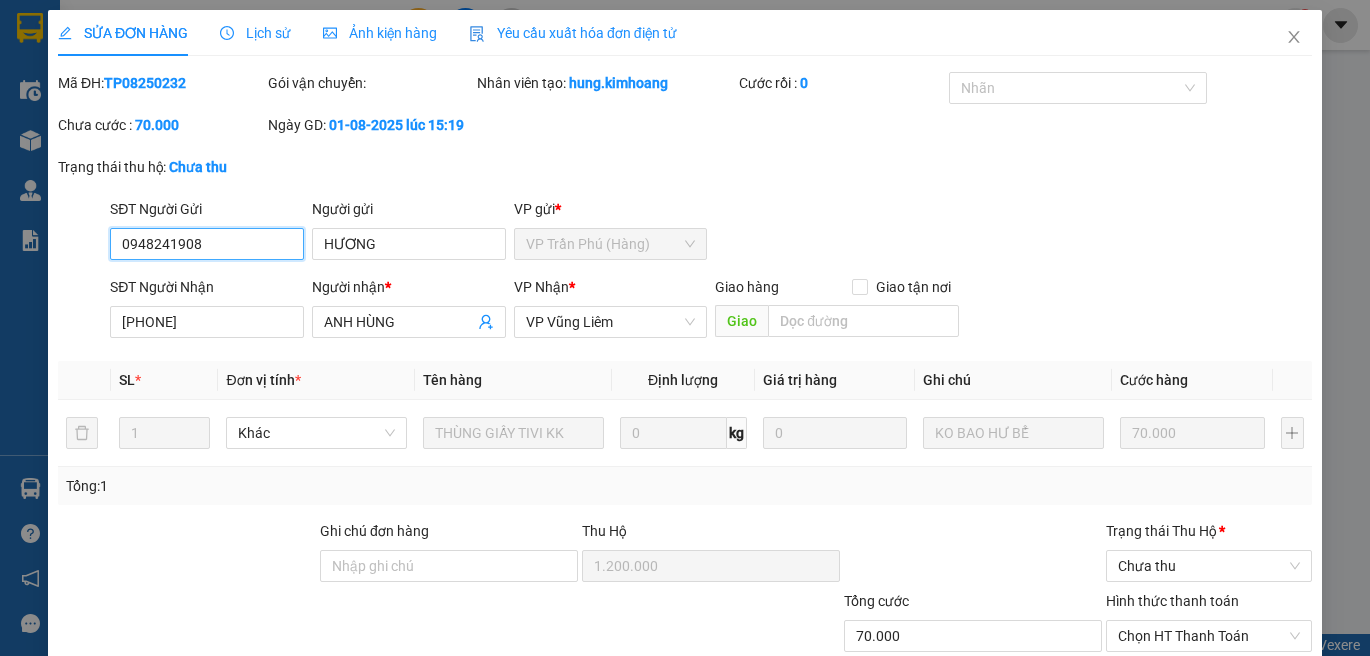 scroll, scrollTop: 130, scrollLeft: 0, axis: vertical 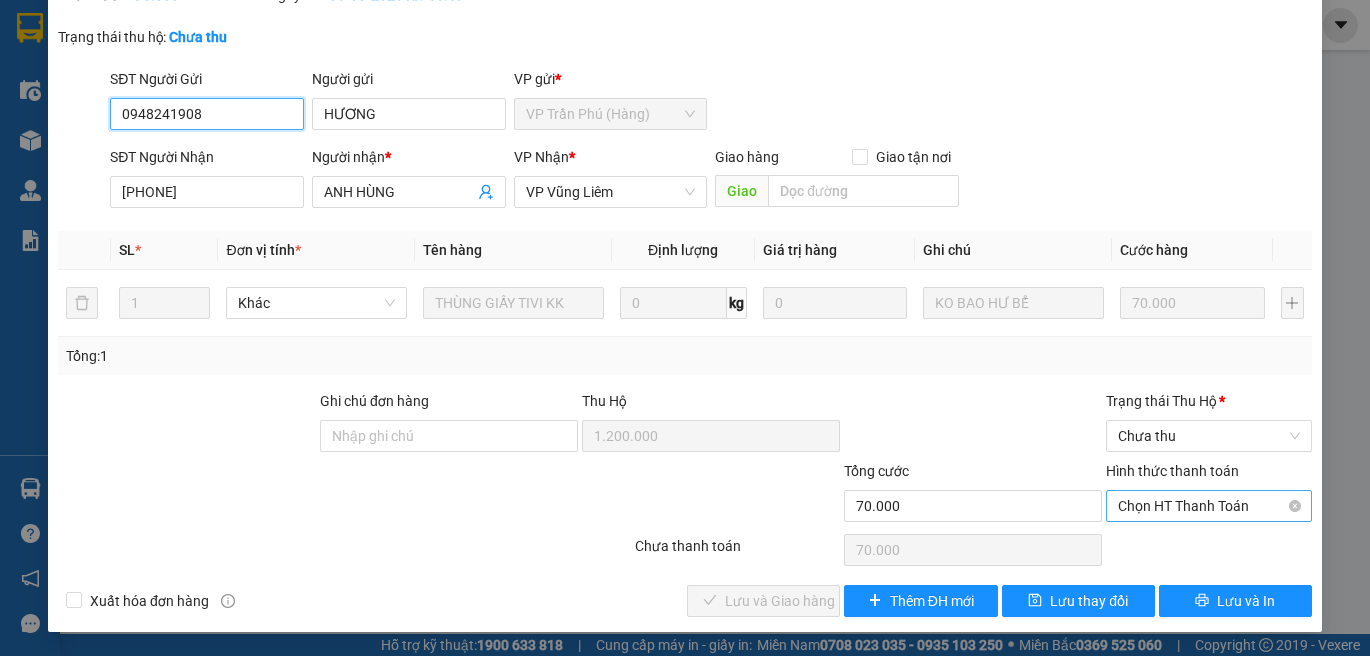 click on "Chọn HT Thanh Toán" at bounding box center [1209, 506] 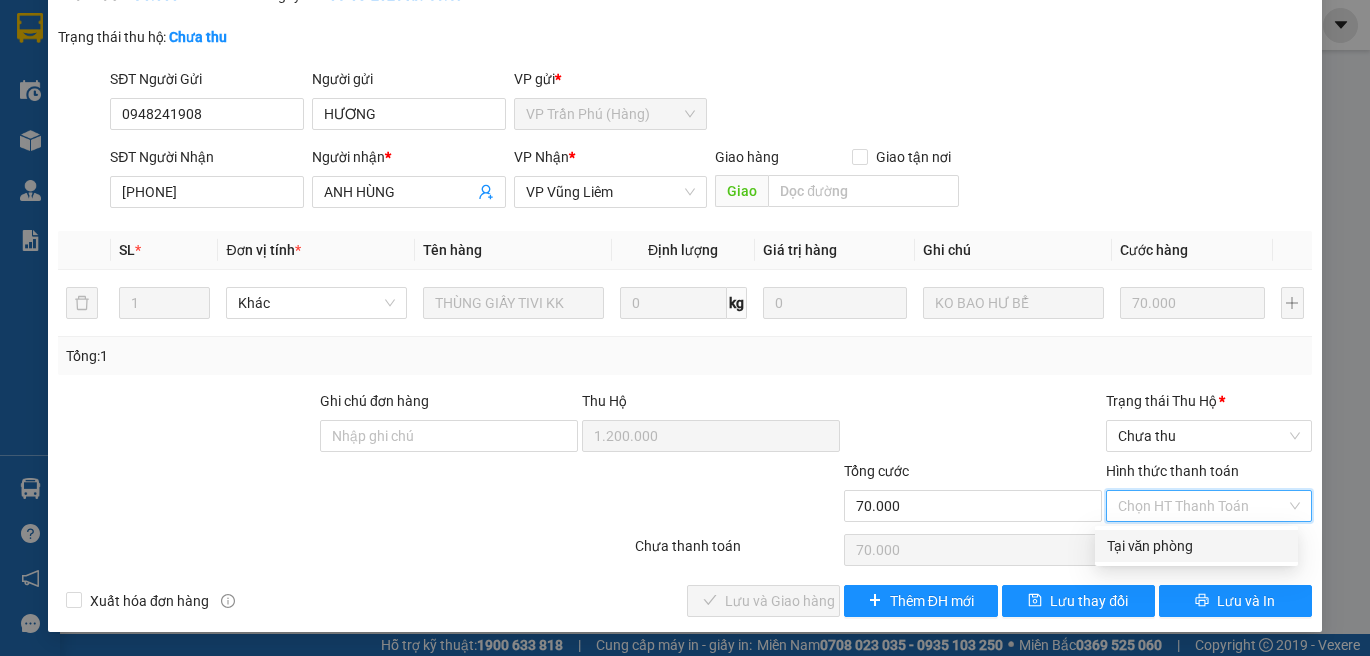 click on "Tại văn phòng" at bounding box center (1196, 546) 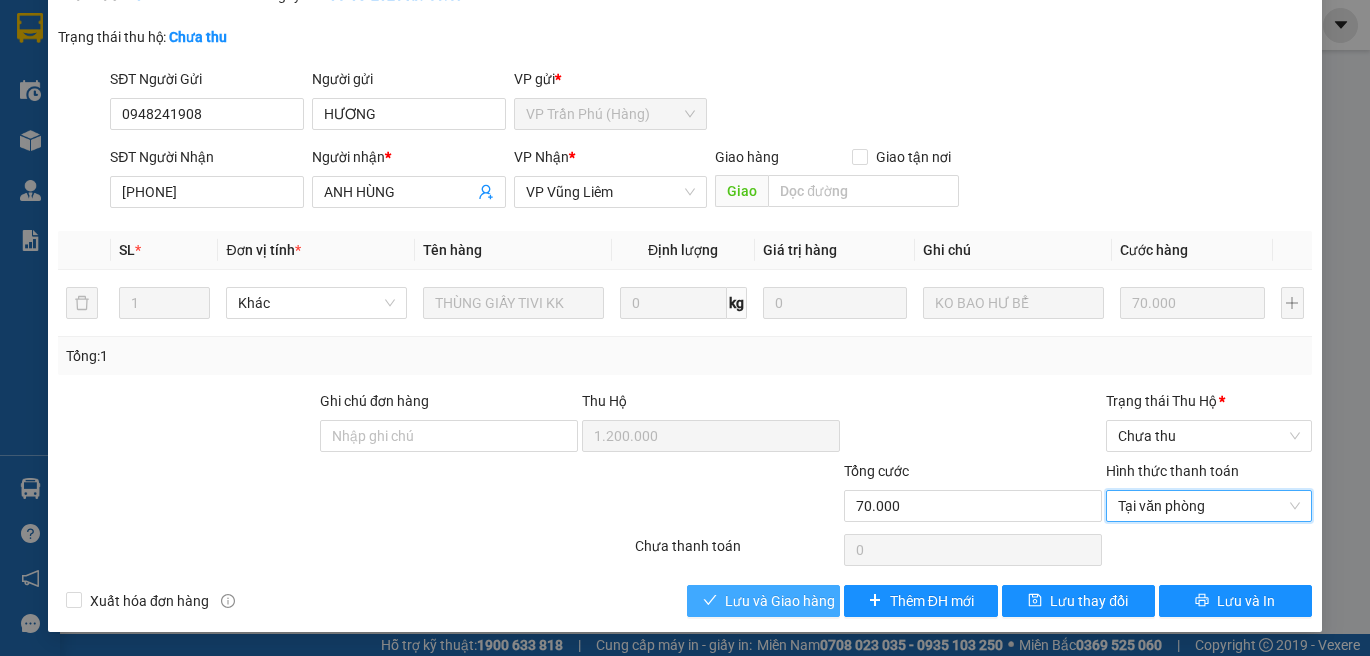 click on "Lưu và Giao hàng" at bounding box center [780, 601] 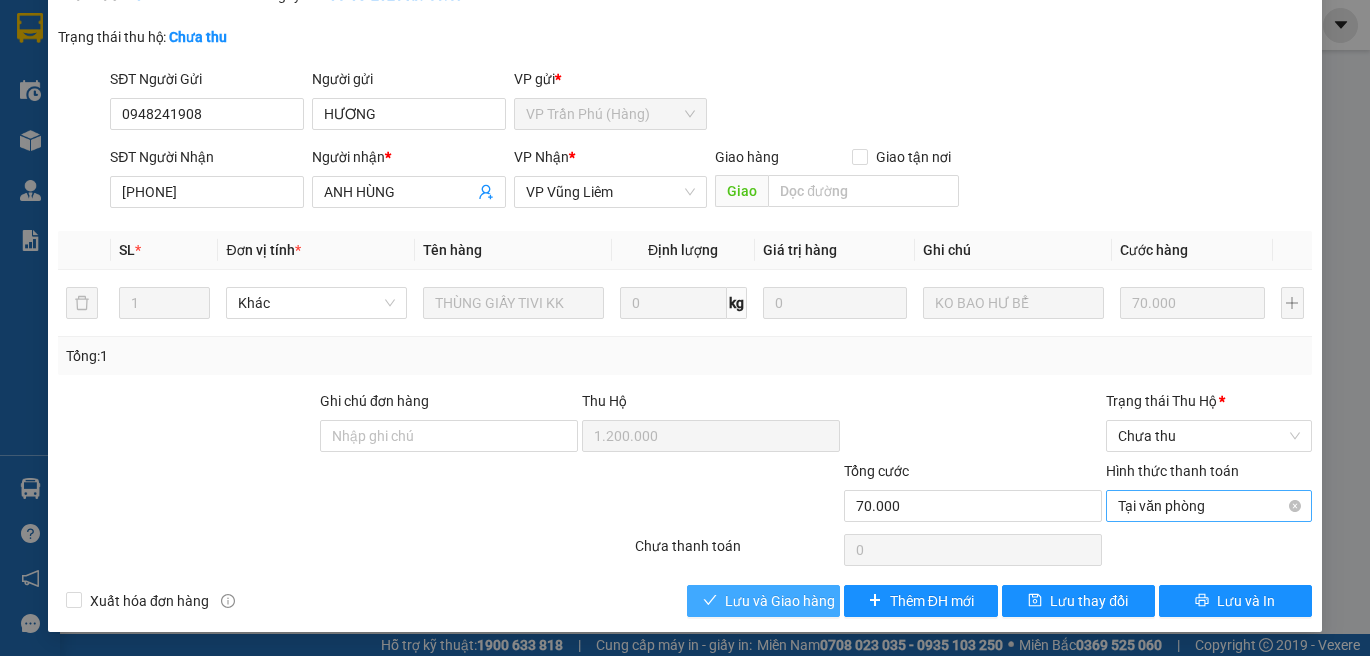 click on "Tại văn phòng" at bounding box center [1209, 506] 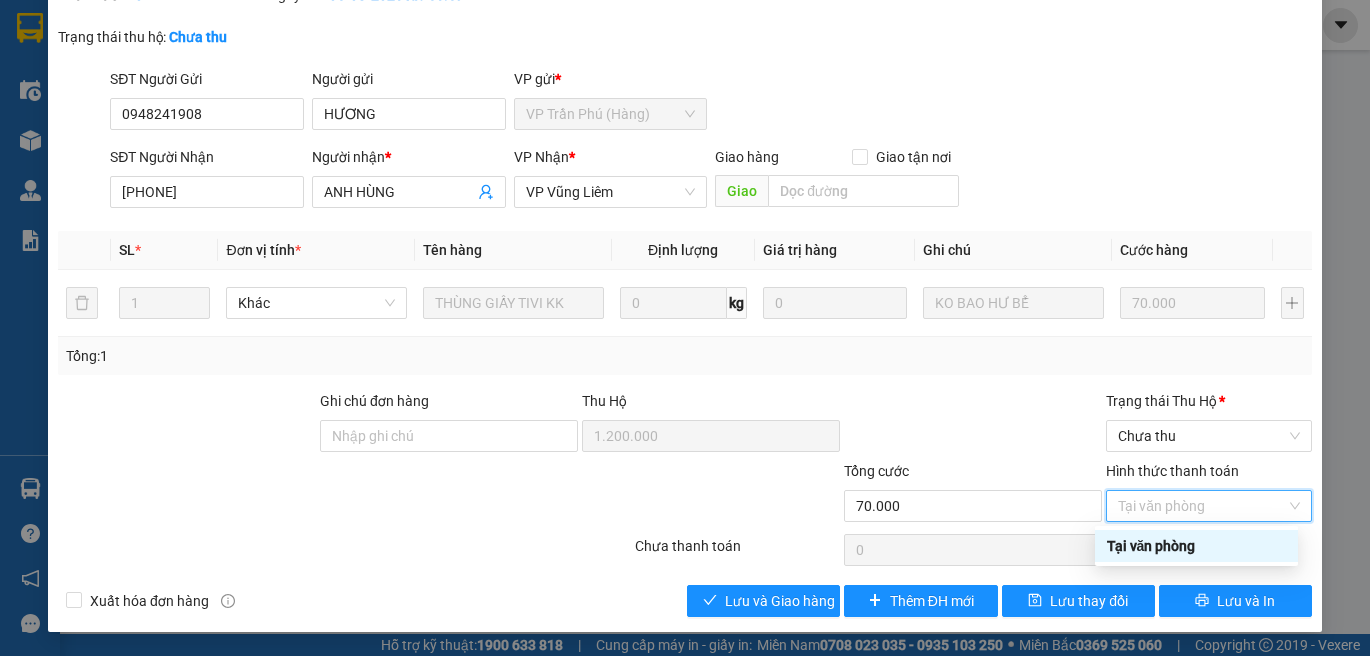 click on "Tại văn phòng" at bounding box center (1196, 546) 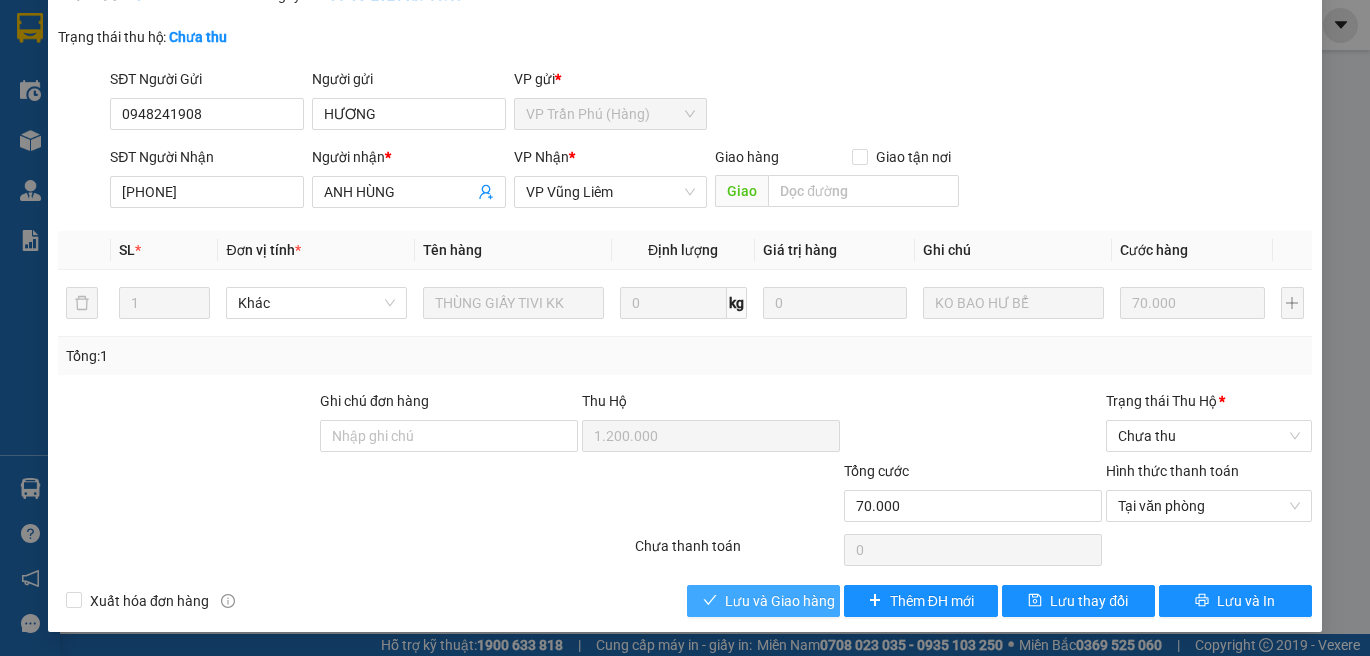 click on "Lưu và Giao hàng" at bounding box center [780, 601] 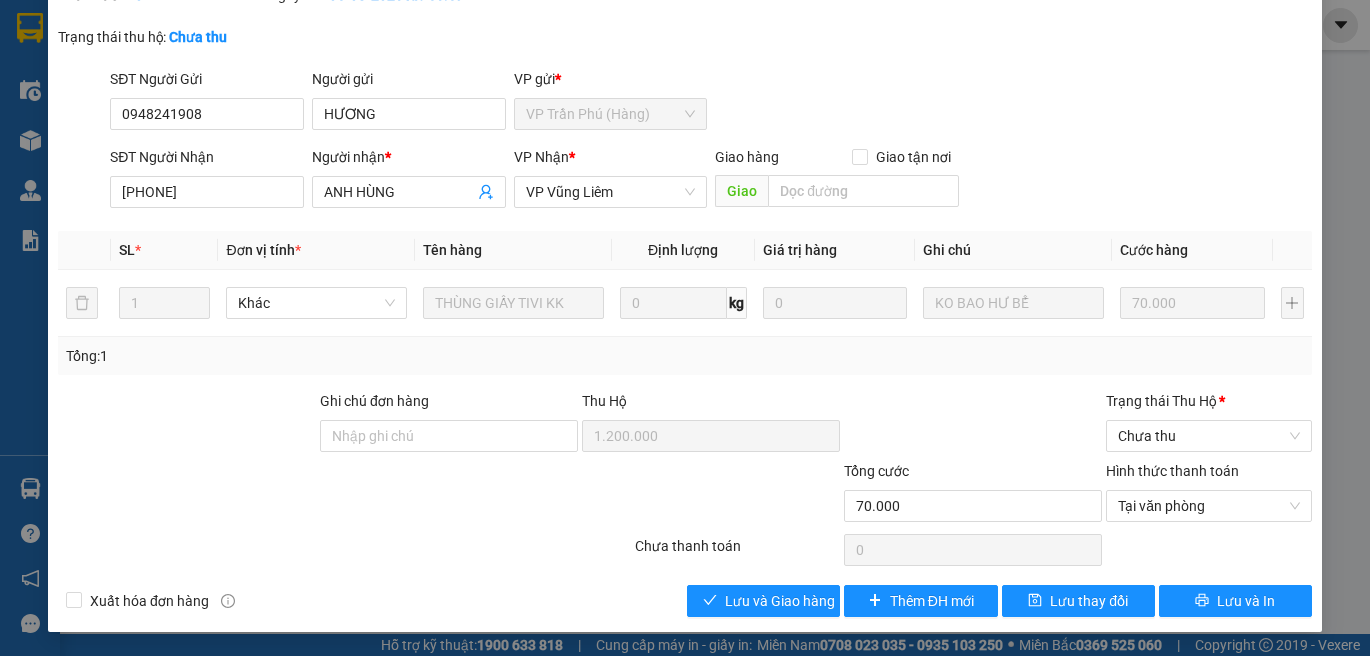 click on "Chưa thu" at bounding box center [198, 37] 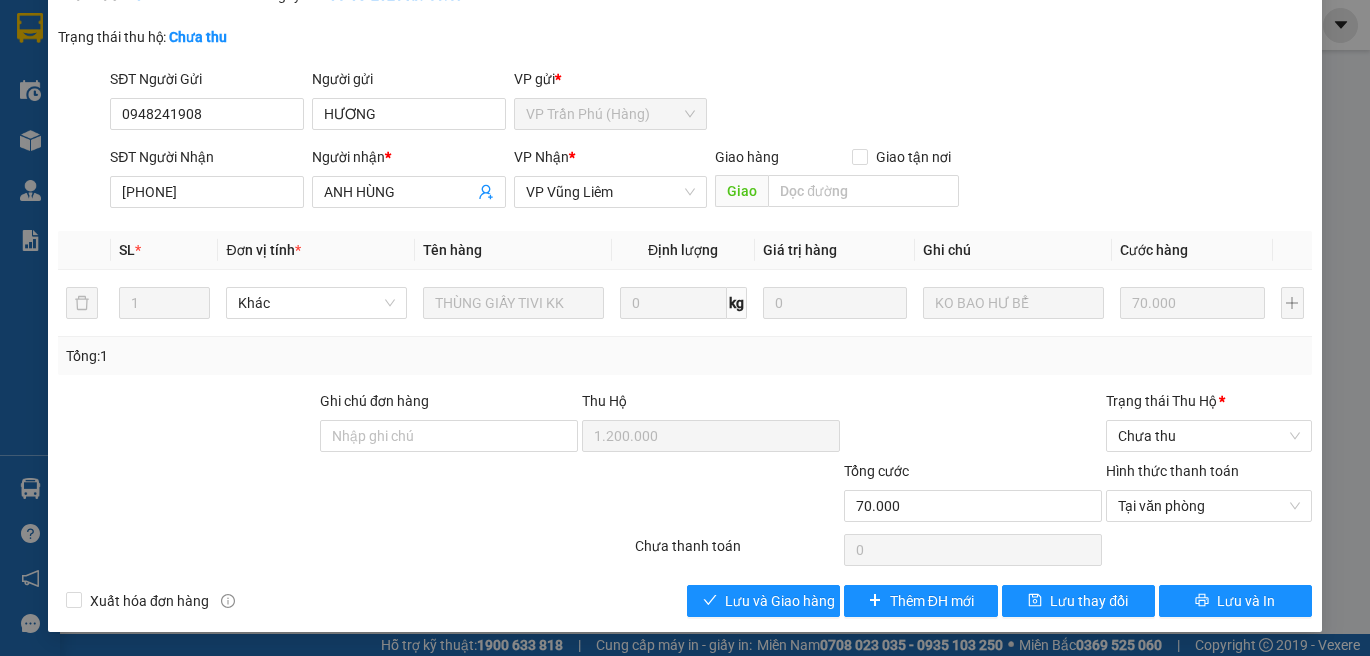click on "Trạng thái thu hộ:   Chưa thu" at bounding box center (187, 37) 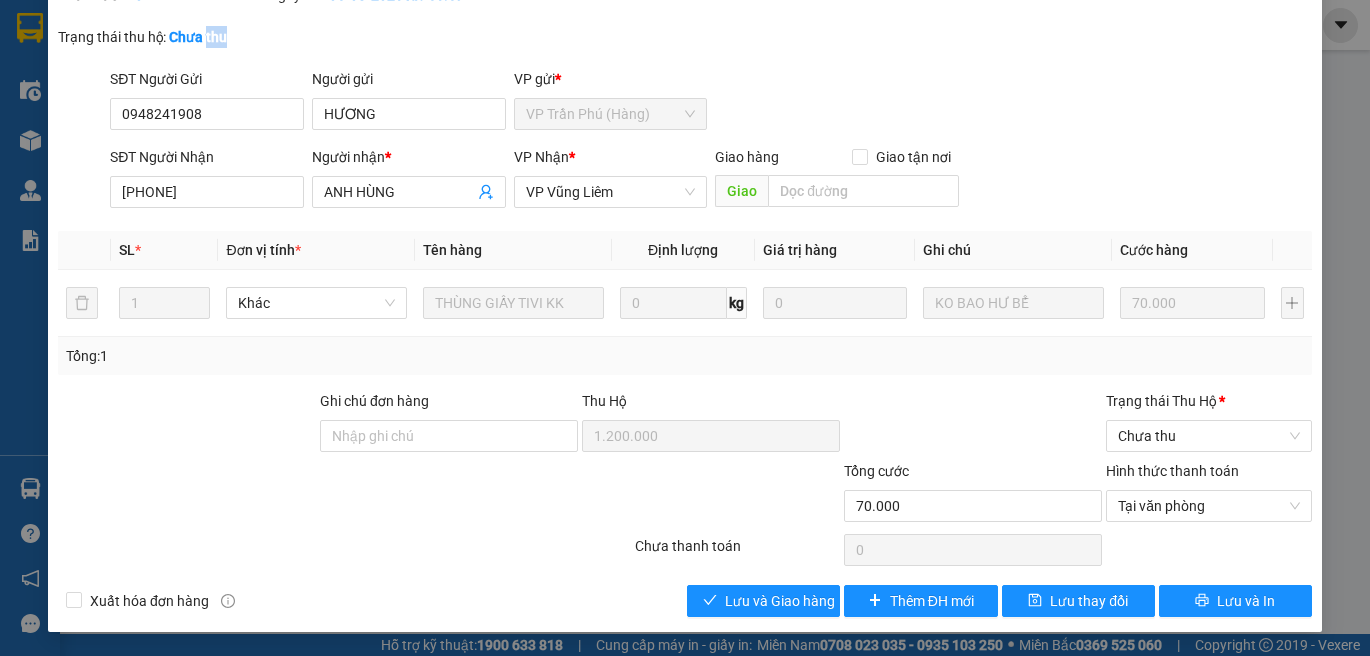 click on "Chưa thu" at bounding box center (198, 37) 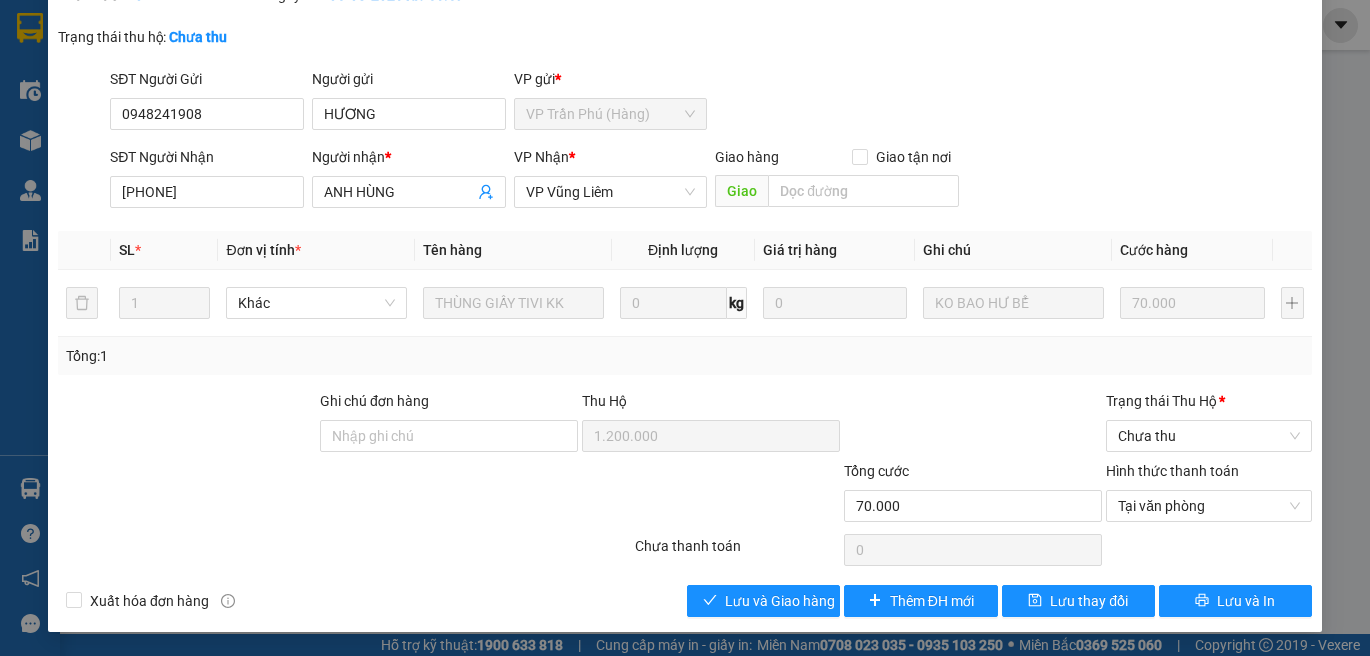 click on "Chưa thu" at bounding box center (198, 37) 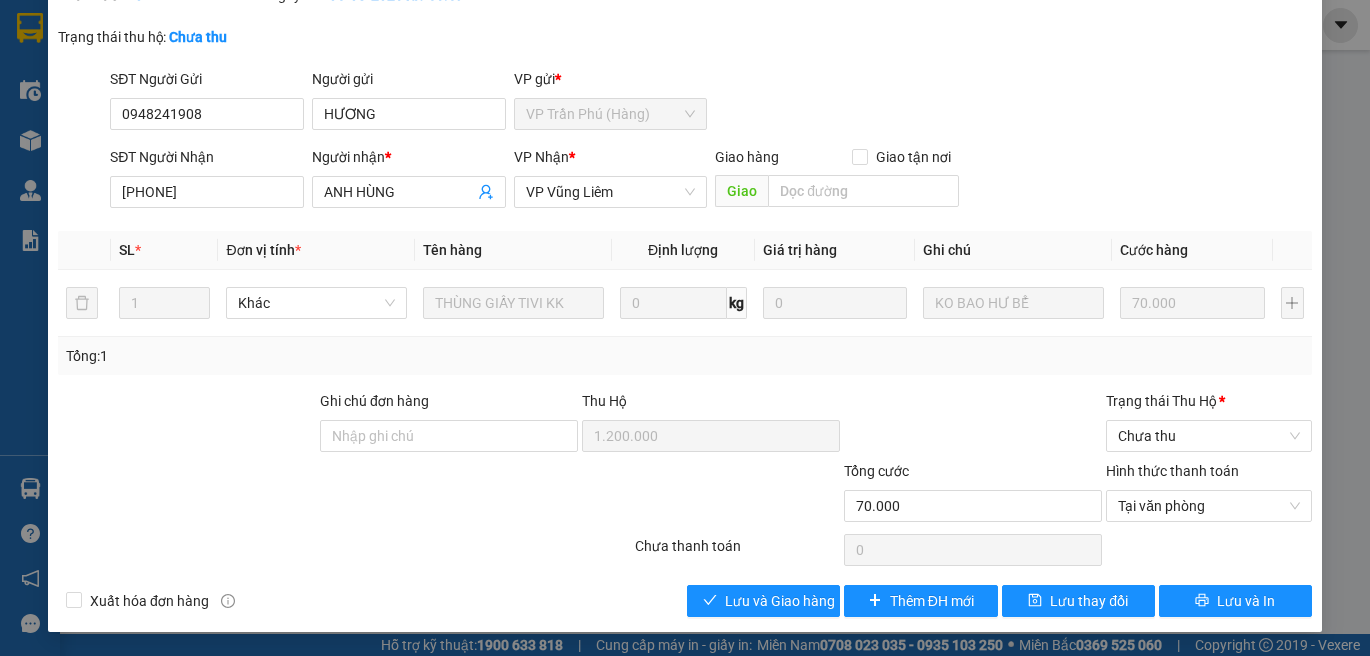 click on "Chưa thu" at bounding box center (198, 37) 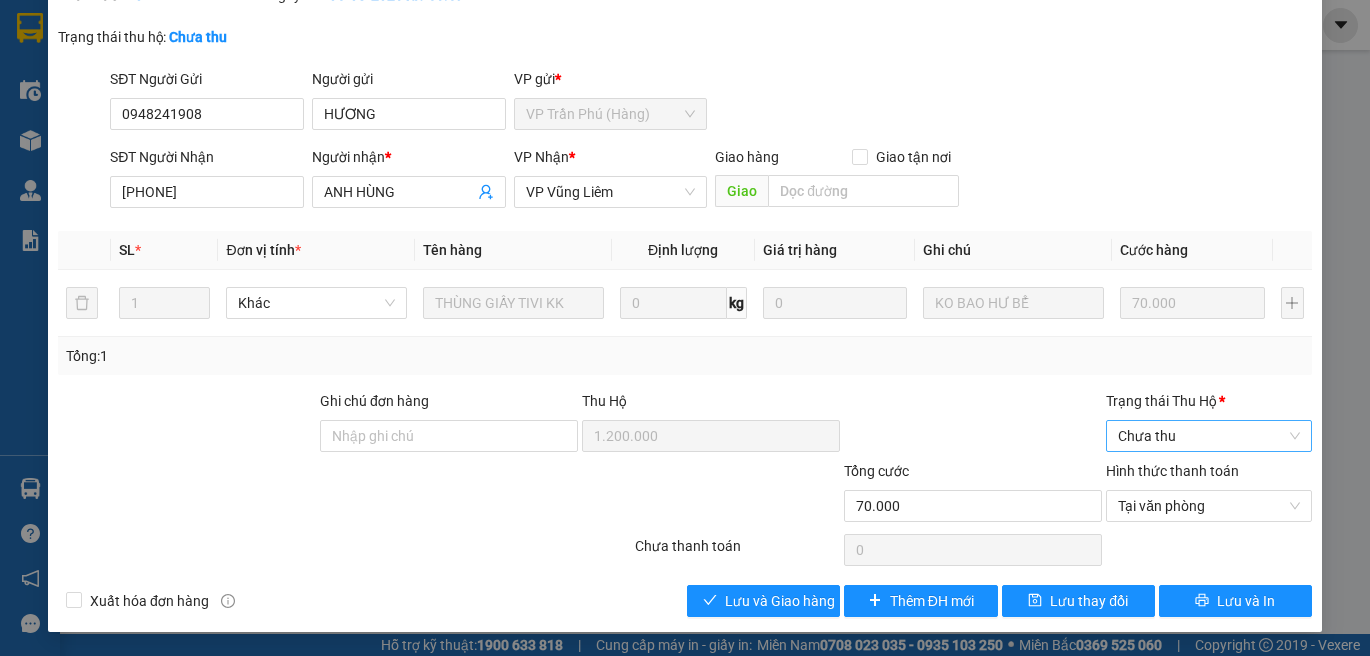 click on "Chưa thu" at bounding box center [1209, 436] 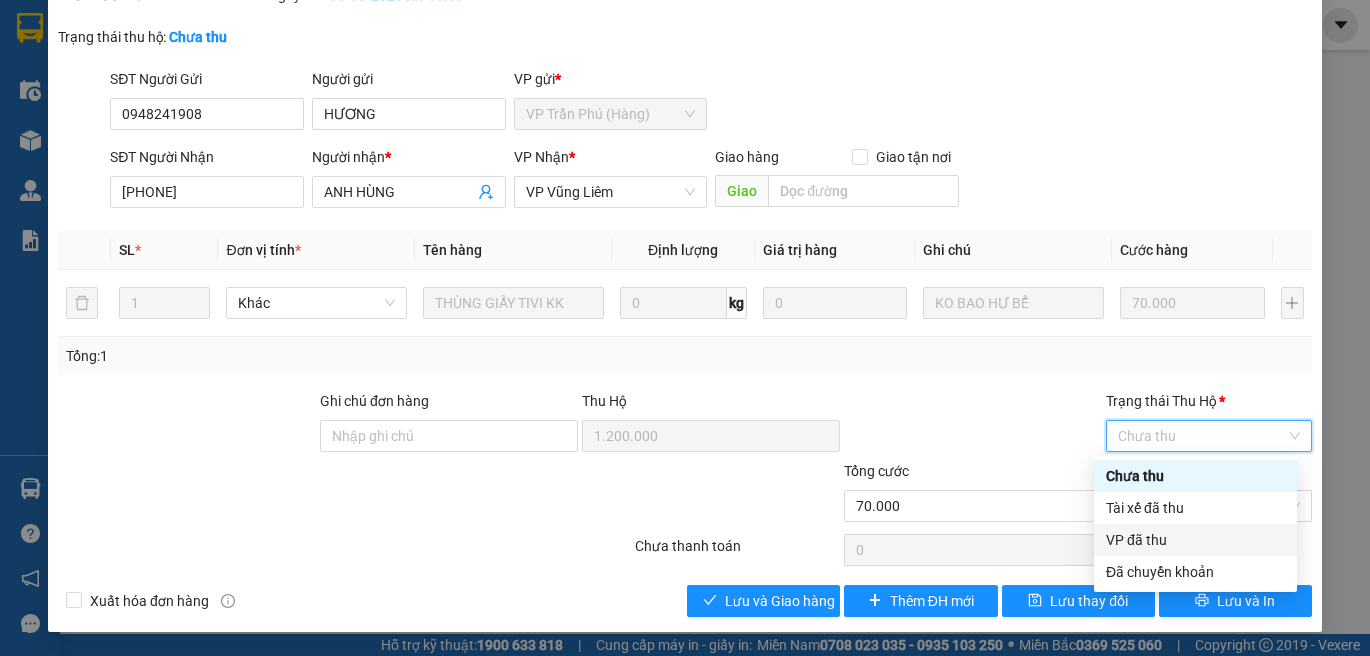 click on "VP đã thu" at bounding box center (1195, 540) 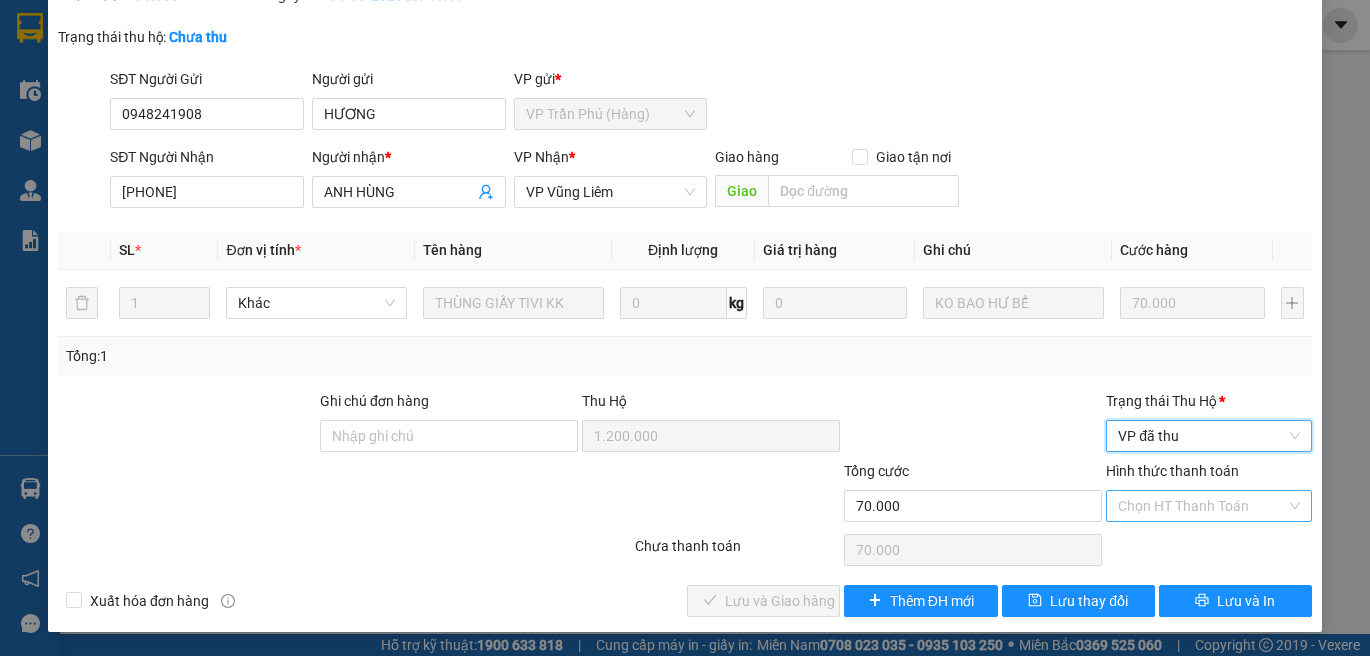 click on "Chọn HT Thanh Toán" at bounding box center (1209, 506) 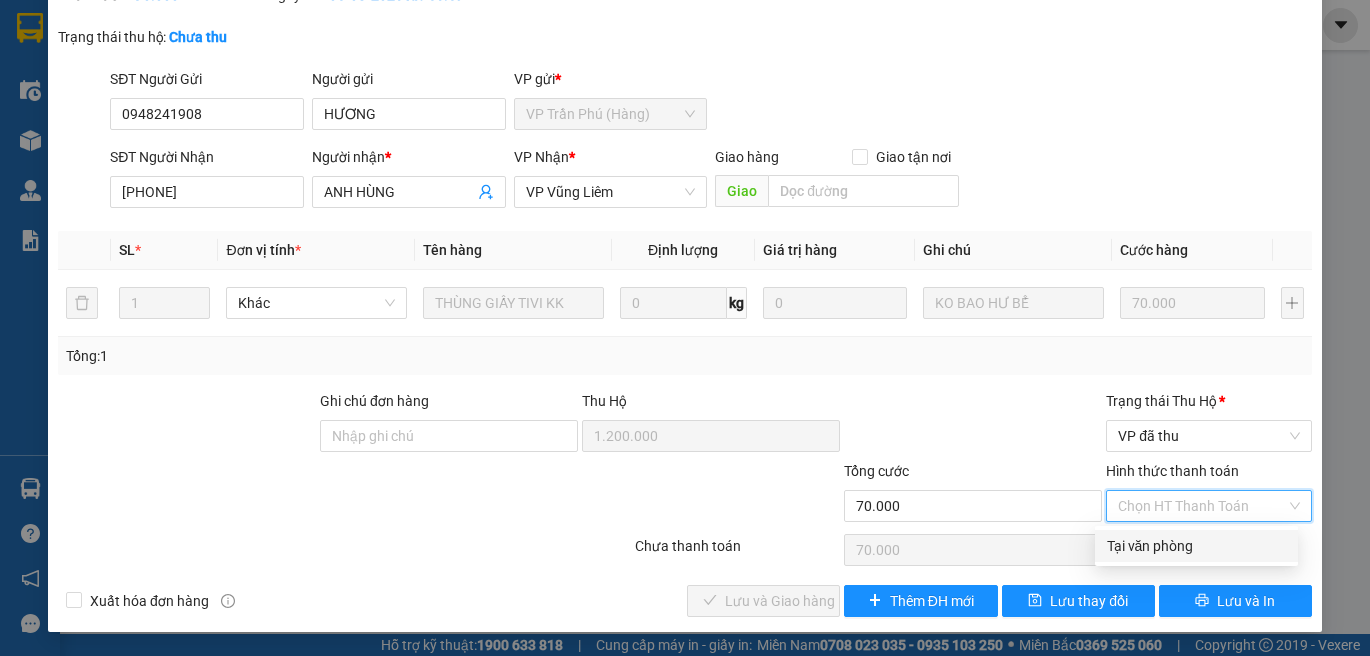 click on "Tại văn phòng" at bounding box center [1196, 546] 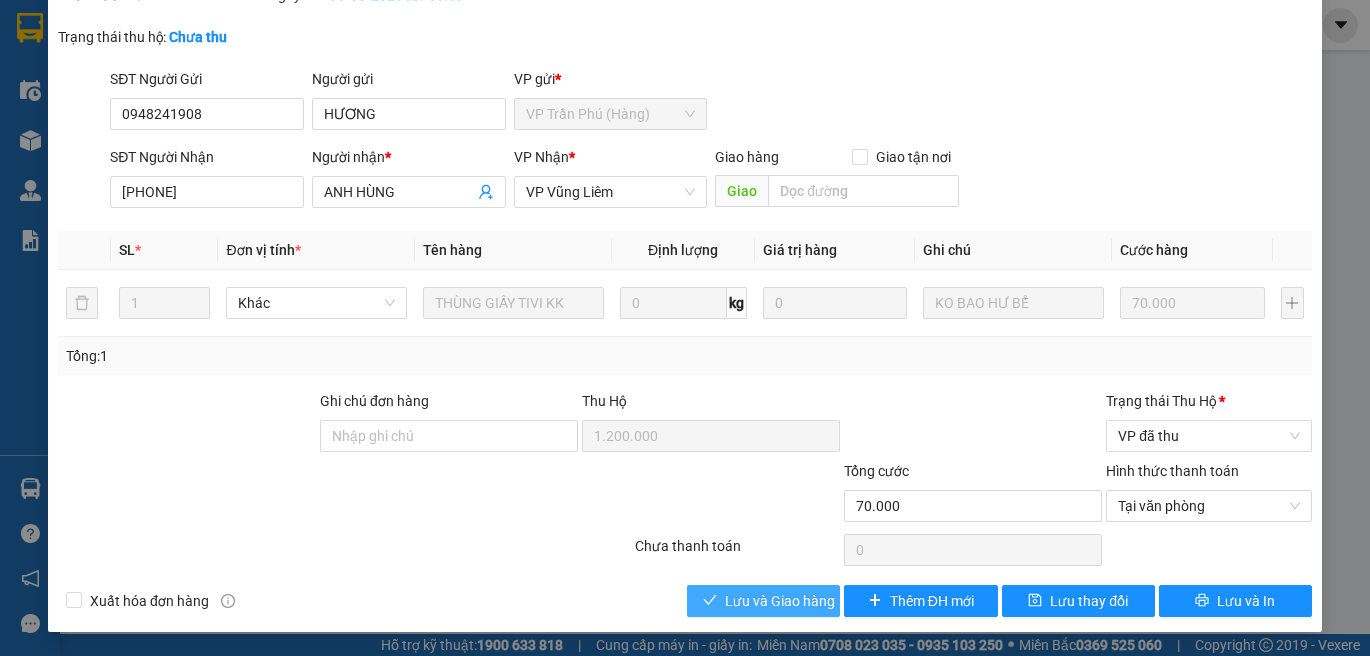 click on "Lưu và Giao hàng" at bounding box center (780, 601) 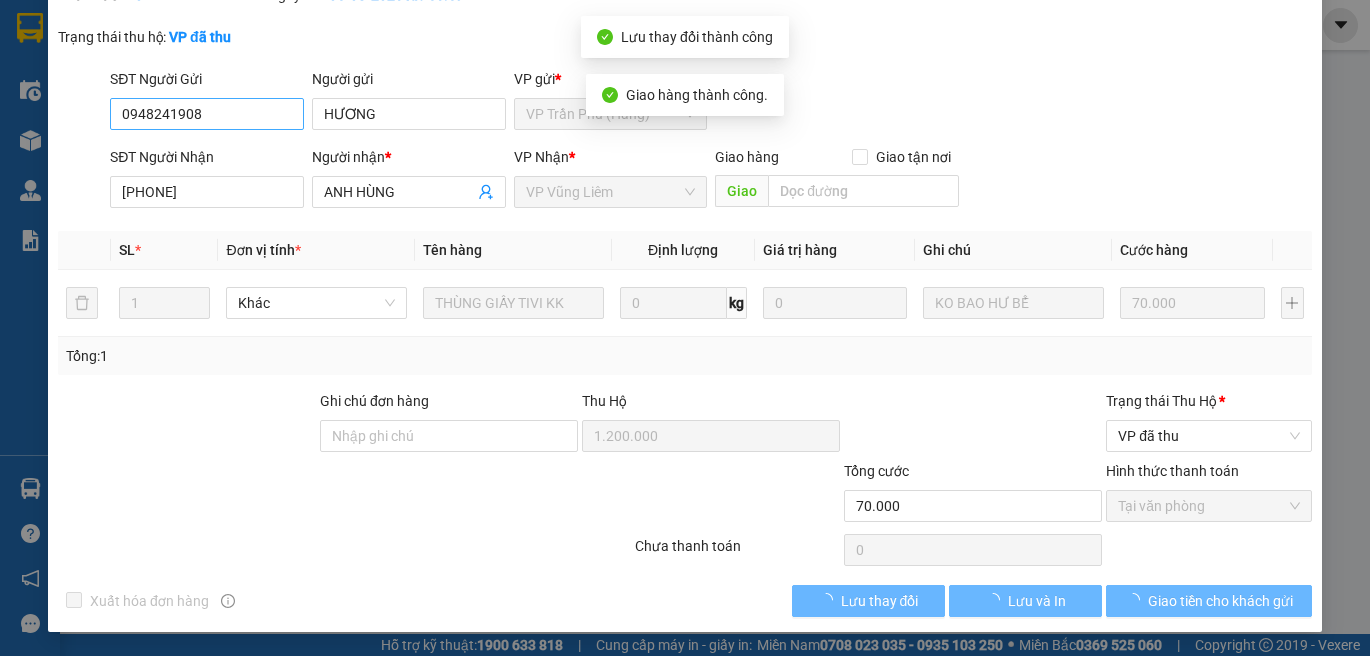 scroll, scrollTop: 152, scrollLeft: 0, axis: vertical 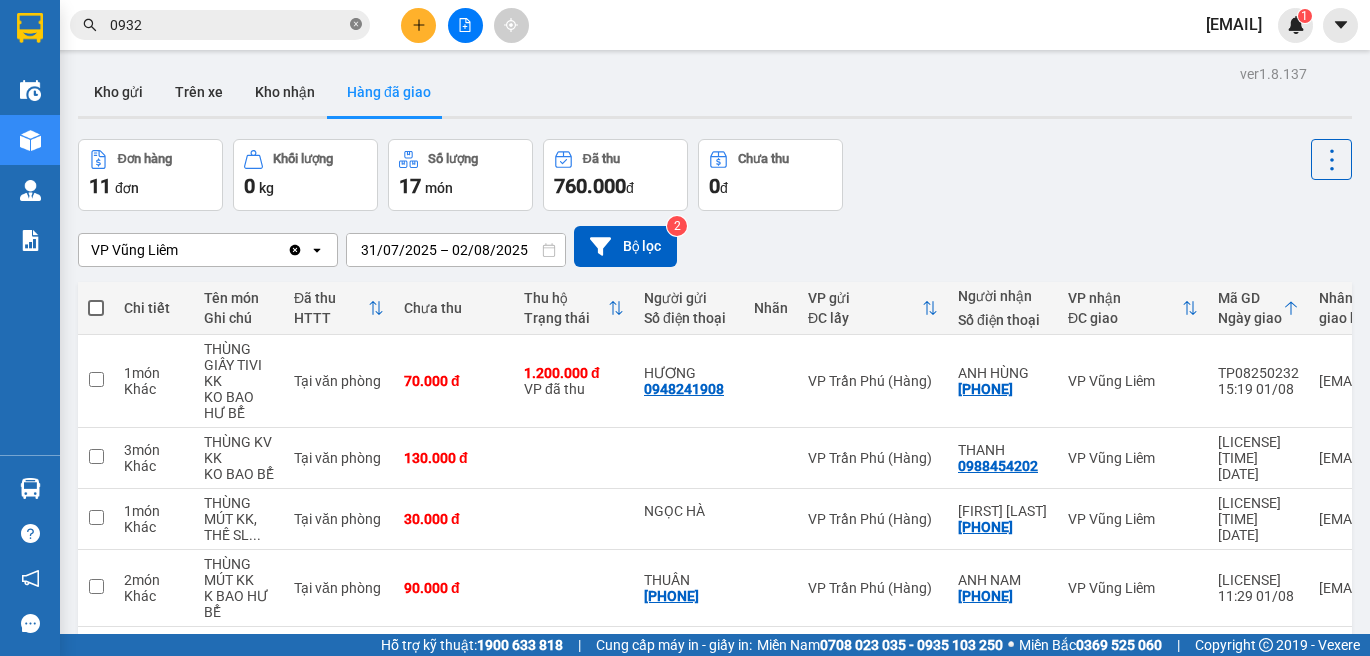 click 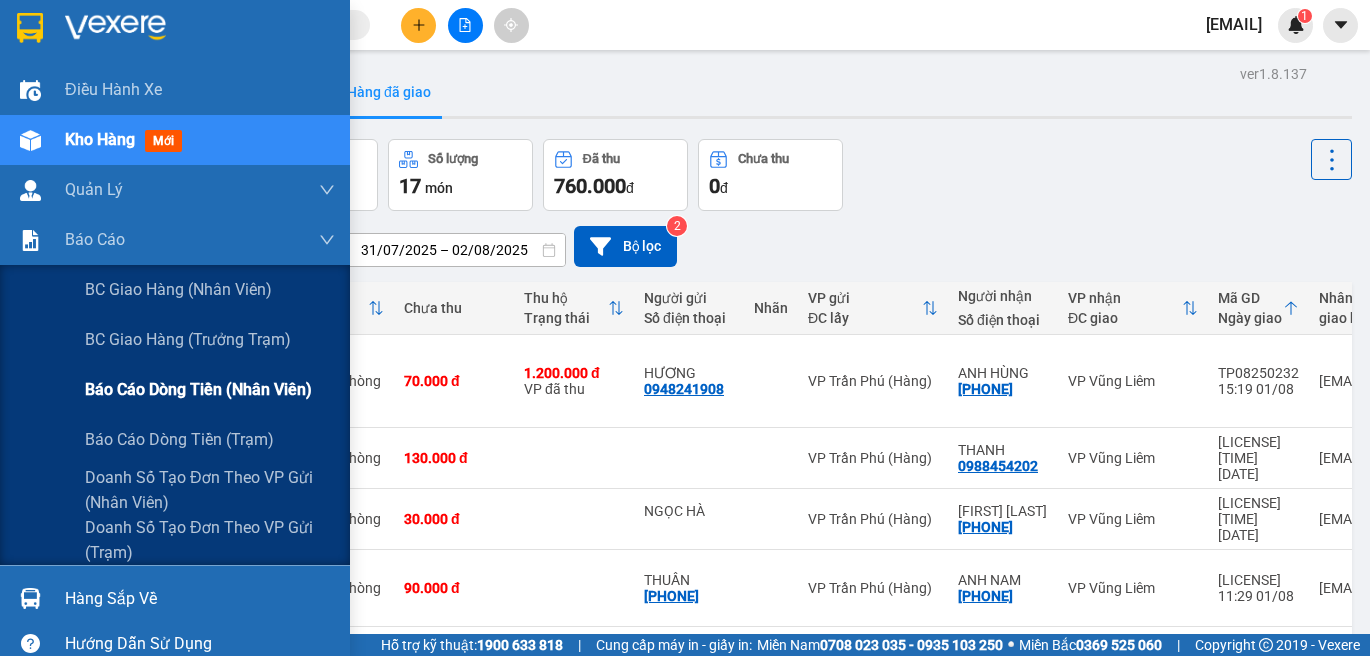 click on "Báo cáo dòng tiền (nhân viên)" at bounding box center [198, 389] 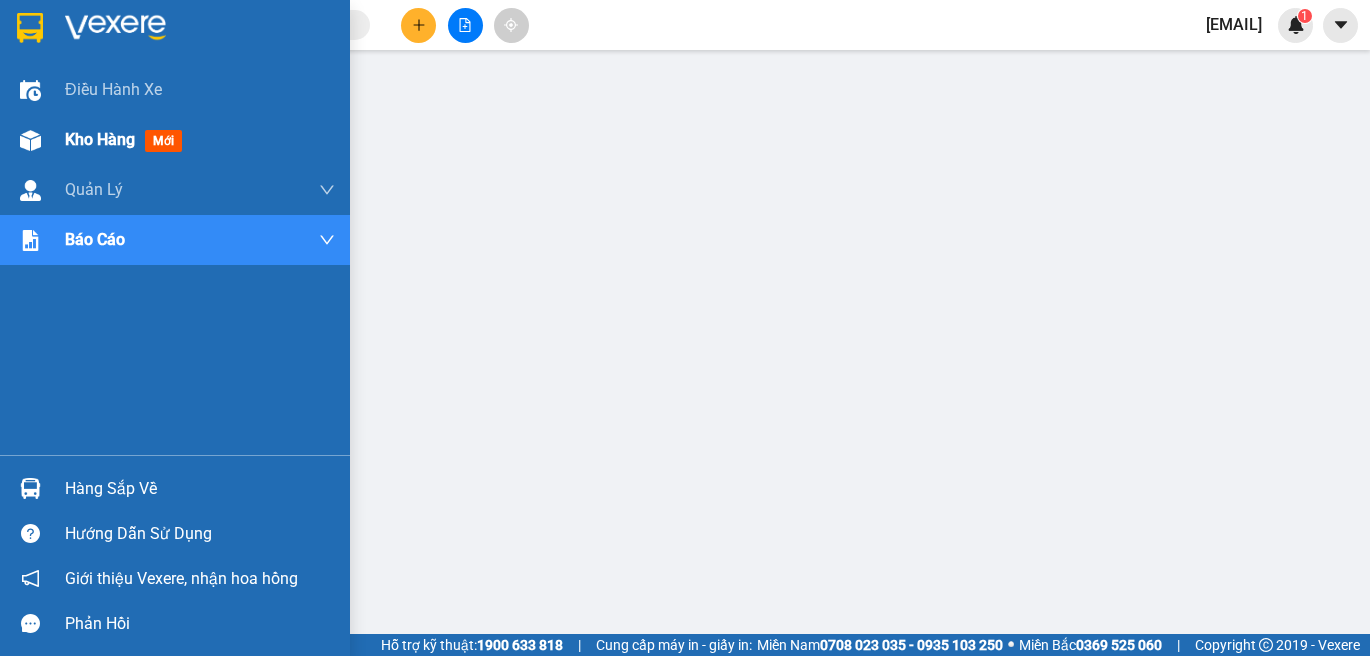 click on "Kho hàng" at bounding box center [100, 139] 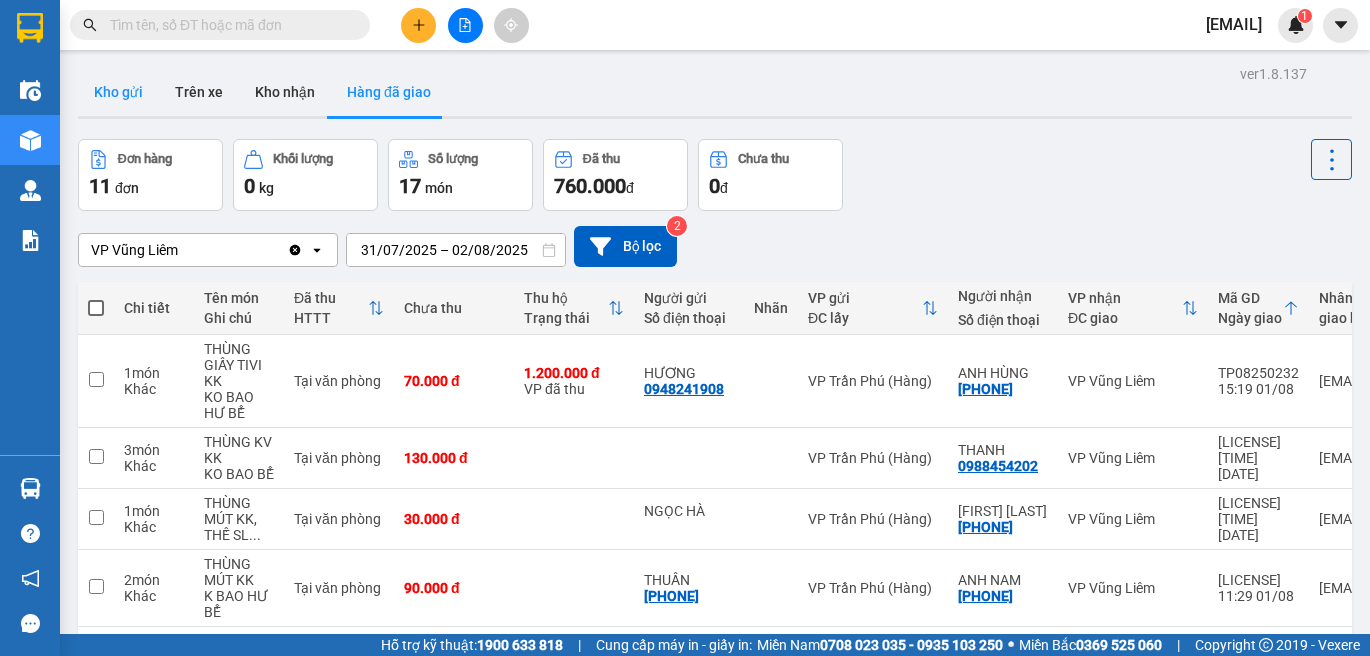 click on "Kho gửi" at bounding box center [118, 92] 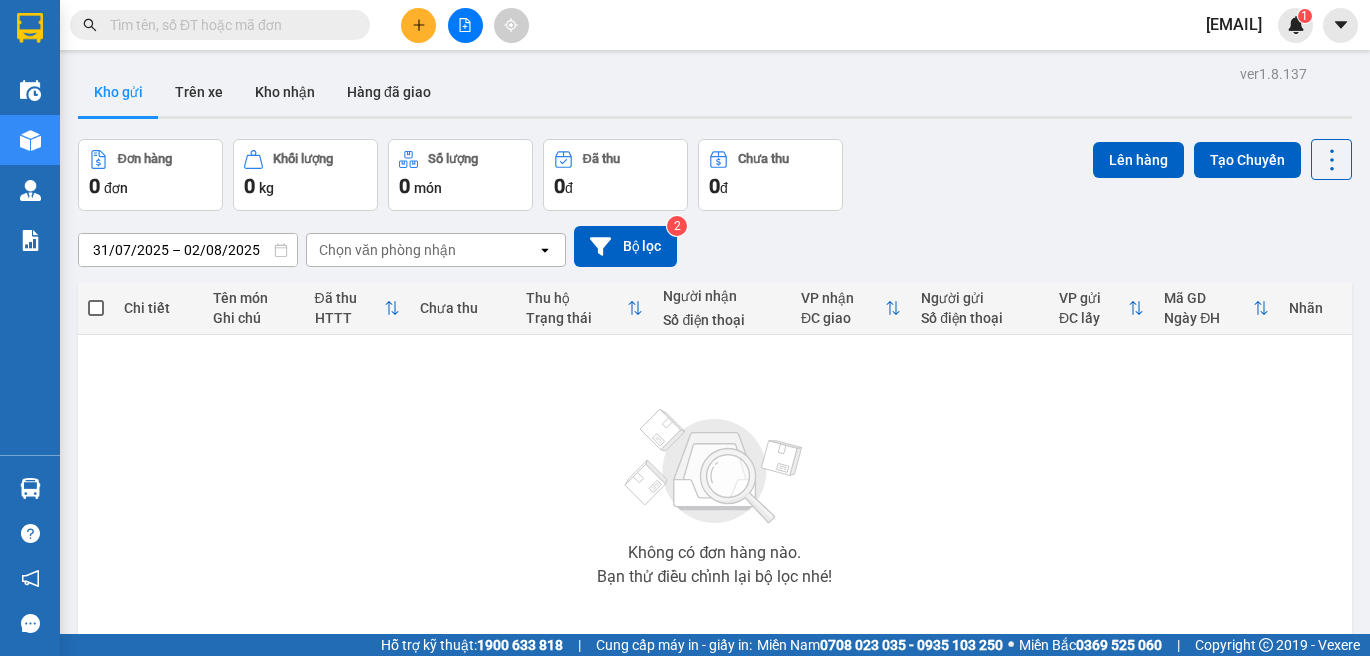 click at bounding box center [228, 25] 